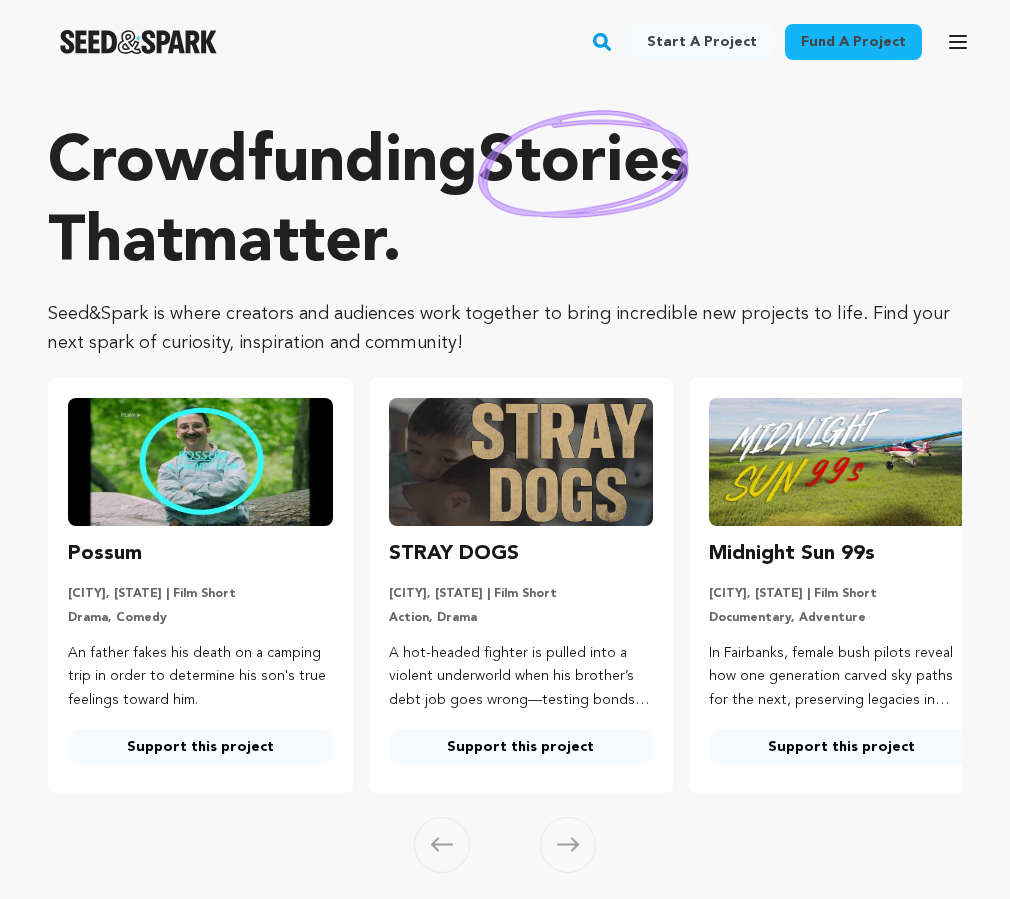 scroll, scrollTop: 0, scrollLeft: 0, axis: both 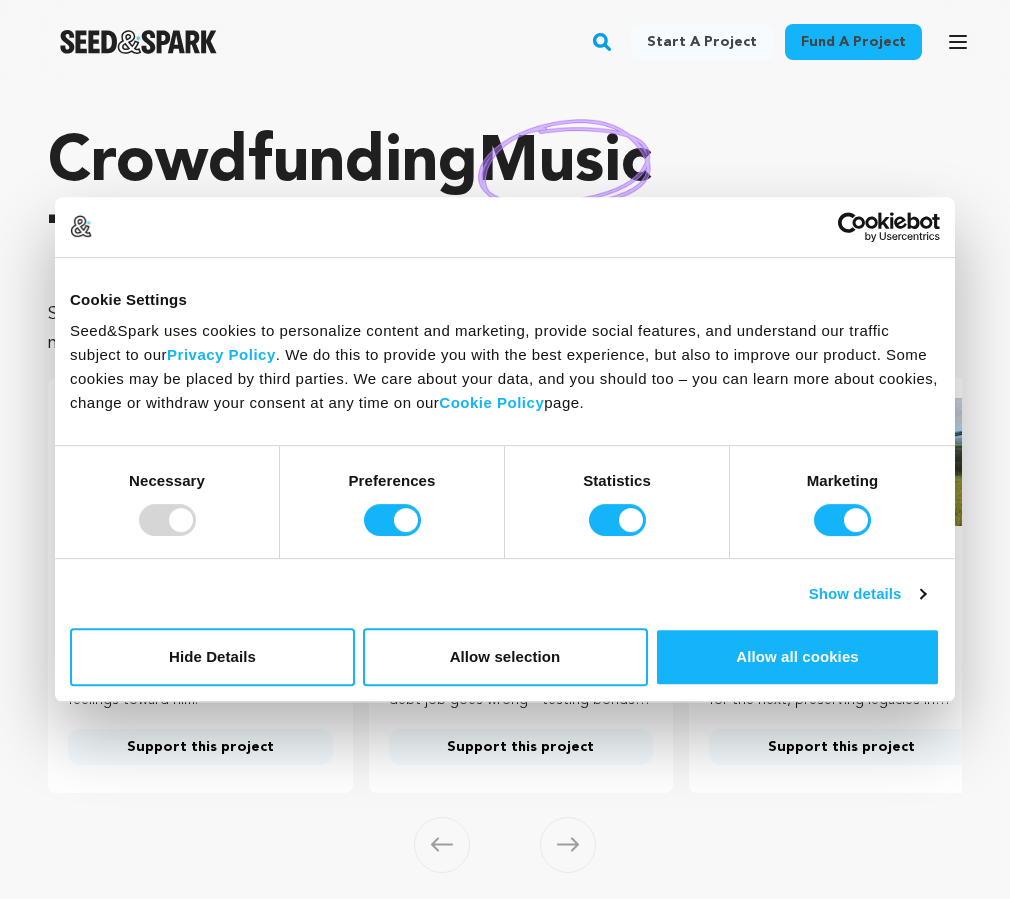 click at bounding box center [167, 520] 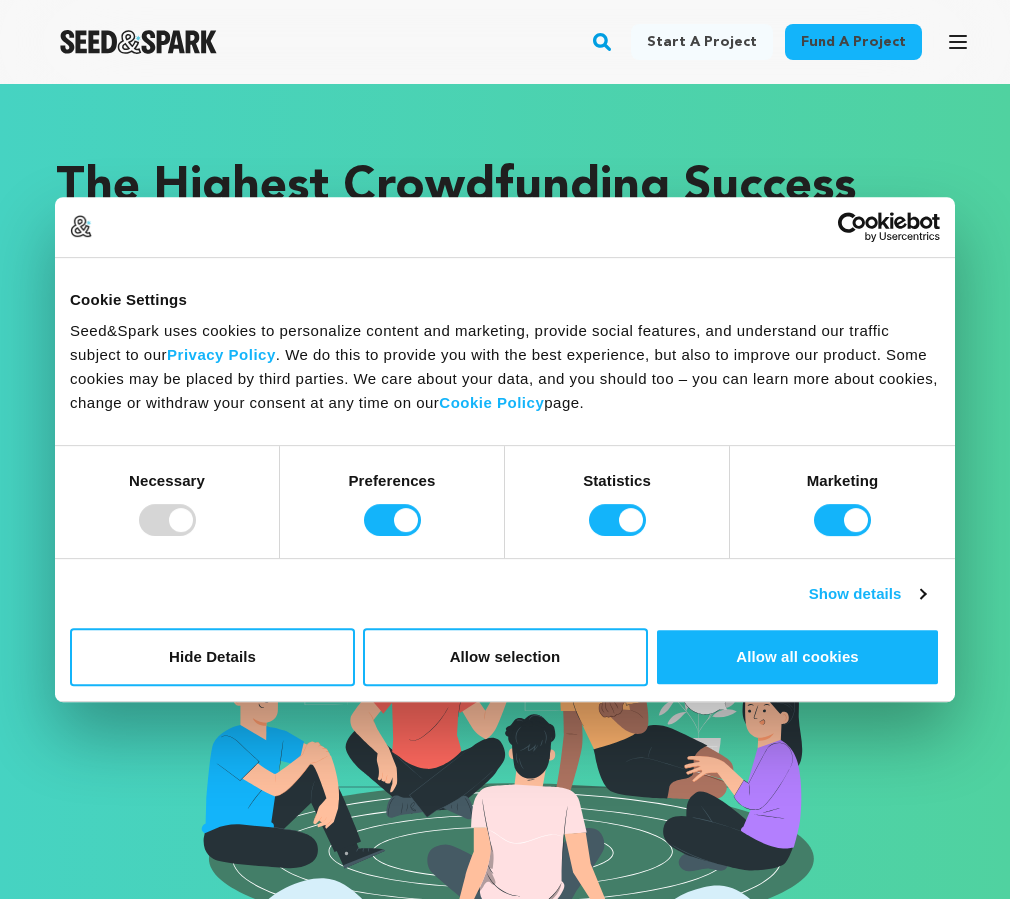 click at bounding box center (167, 520) 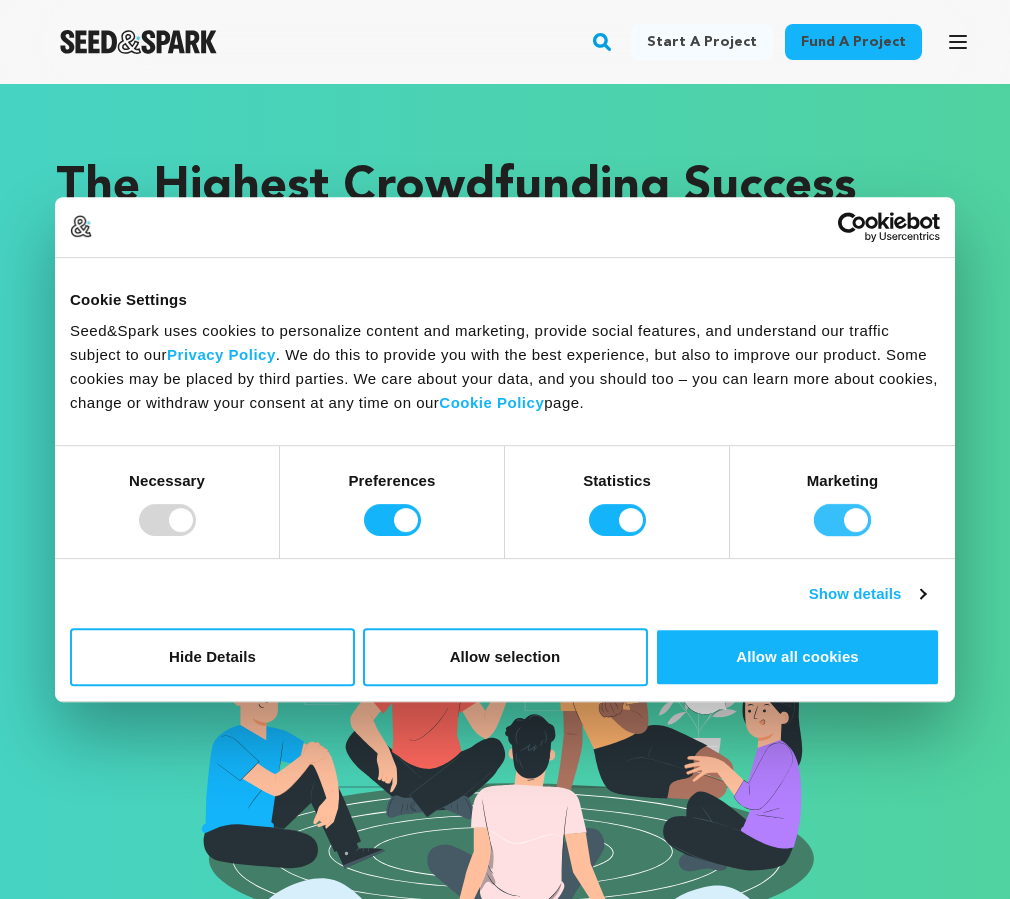 click on "Marketing" at bounding box center [842, 520] 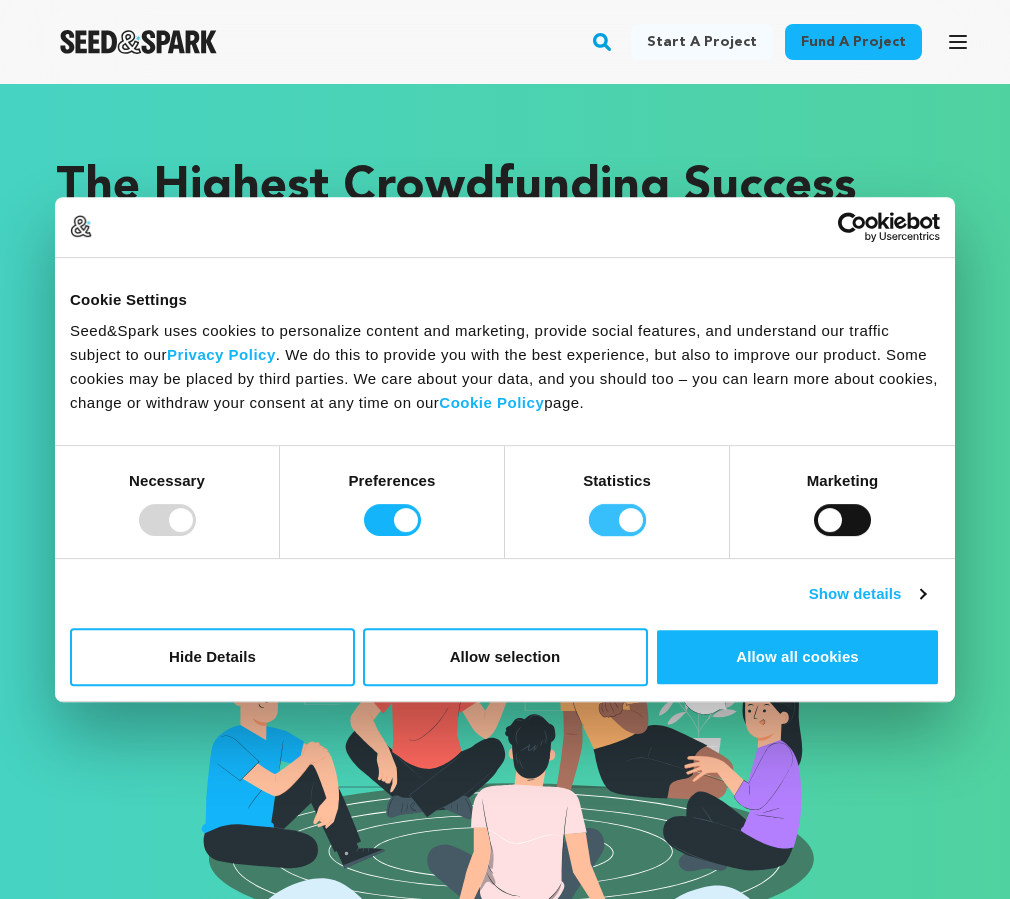 click on "Statistics" at bounding box center [617, 520] 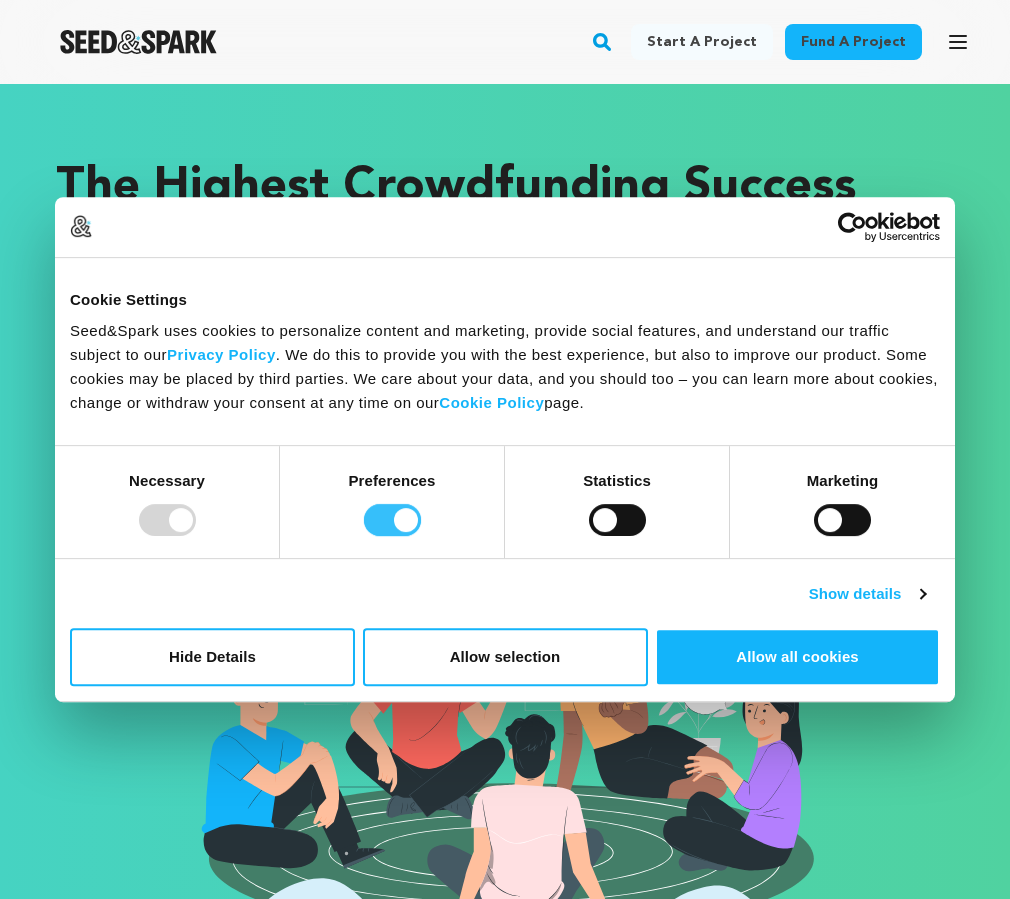 click on "Preferences" at bounding box center (392, 520) 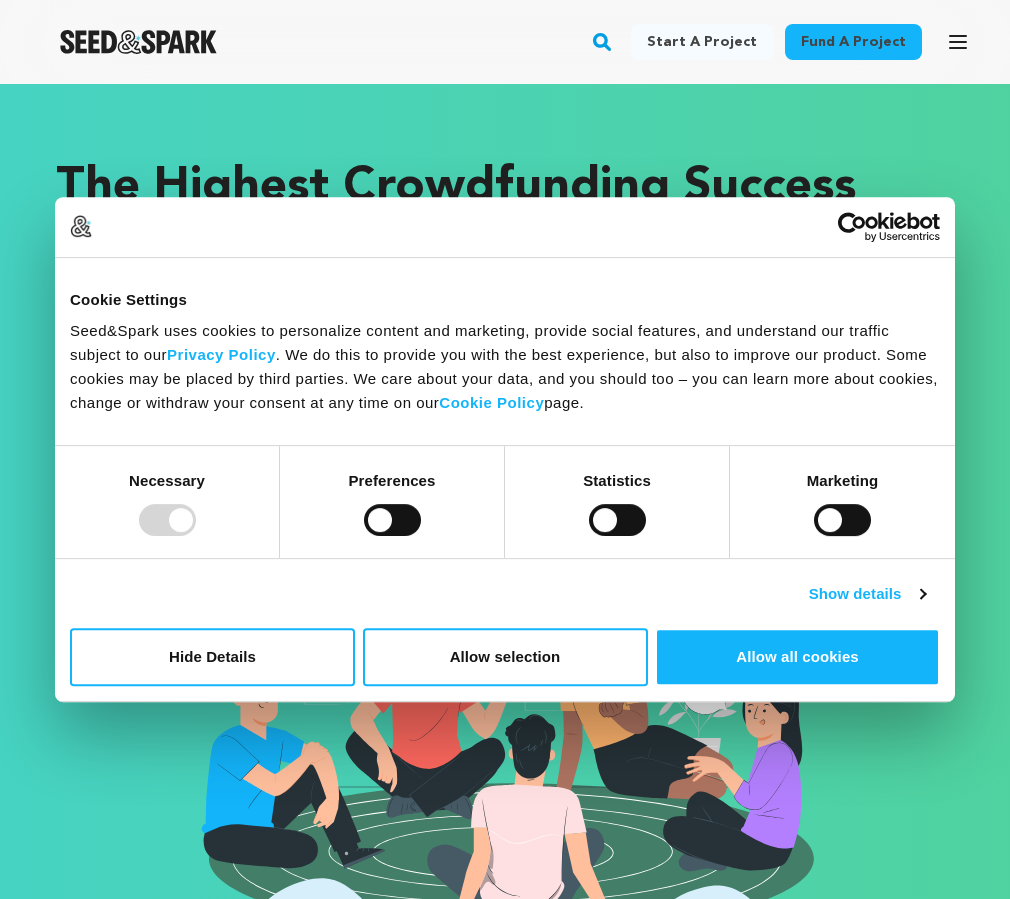 click at bounding box center (167, 520) 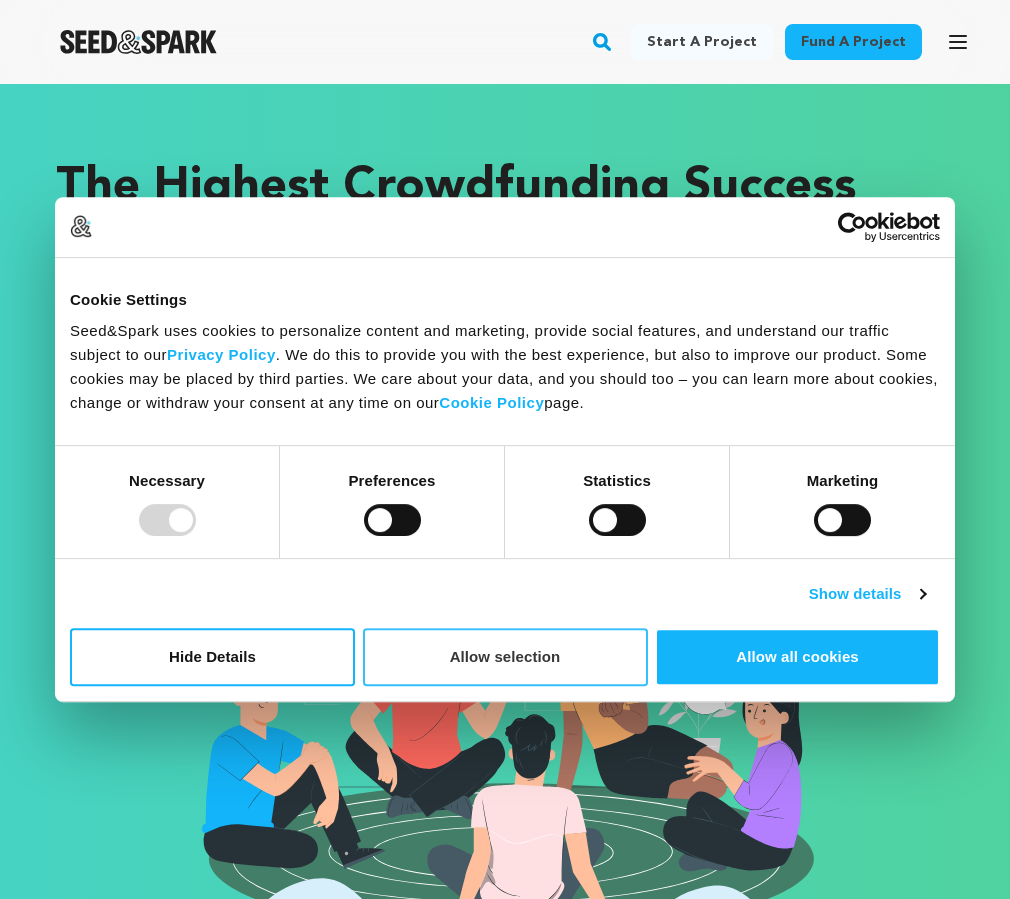 click on "Allow selection" at bounding box center (505, 657) 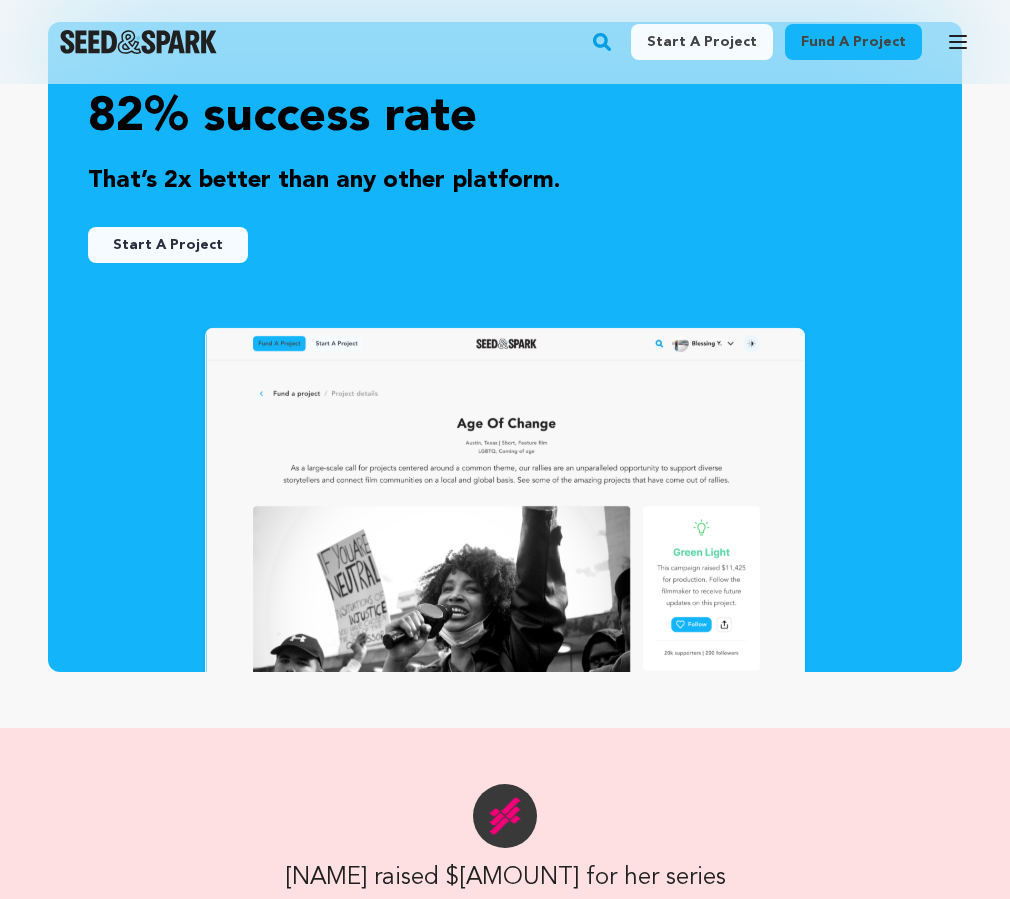 scroll, scrollTop: 1063, scrollLeft: 0, axis: vertical 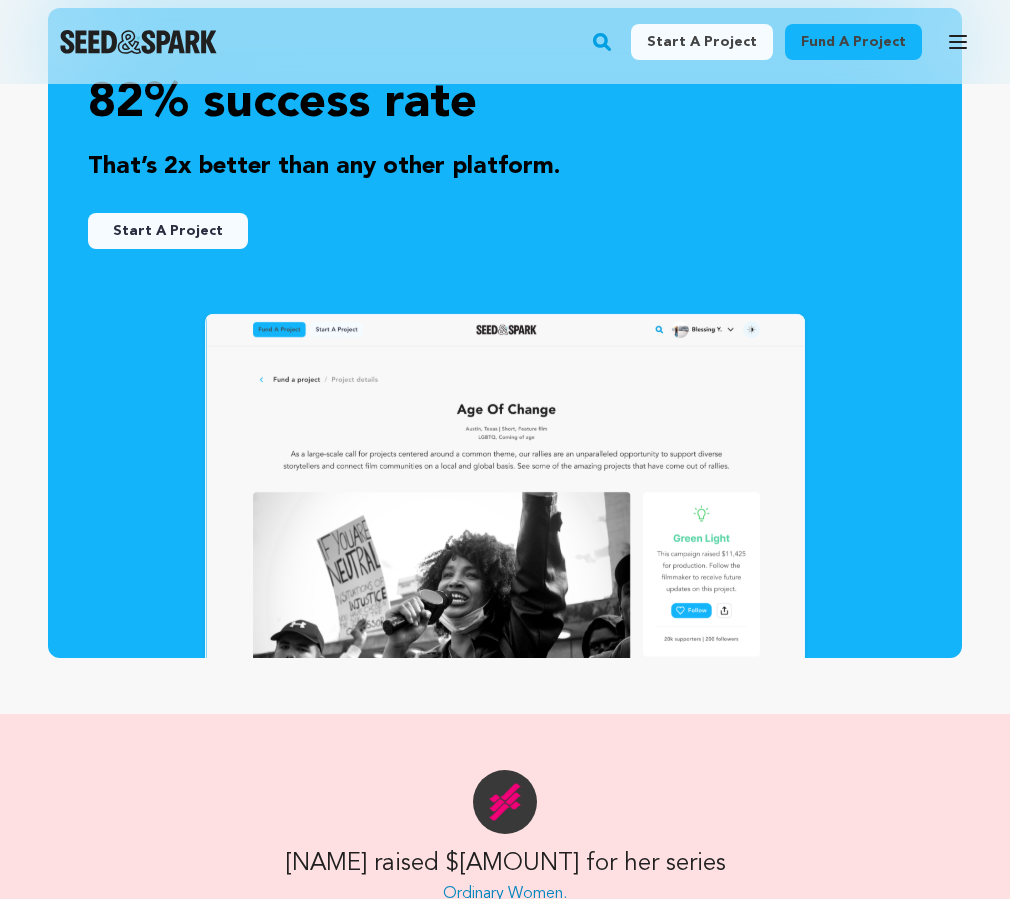 click on "Start A Project" at bounding box center (168, 231) 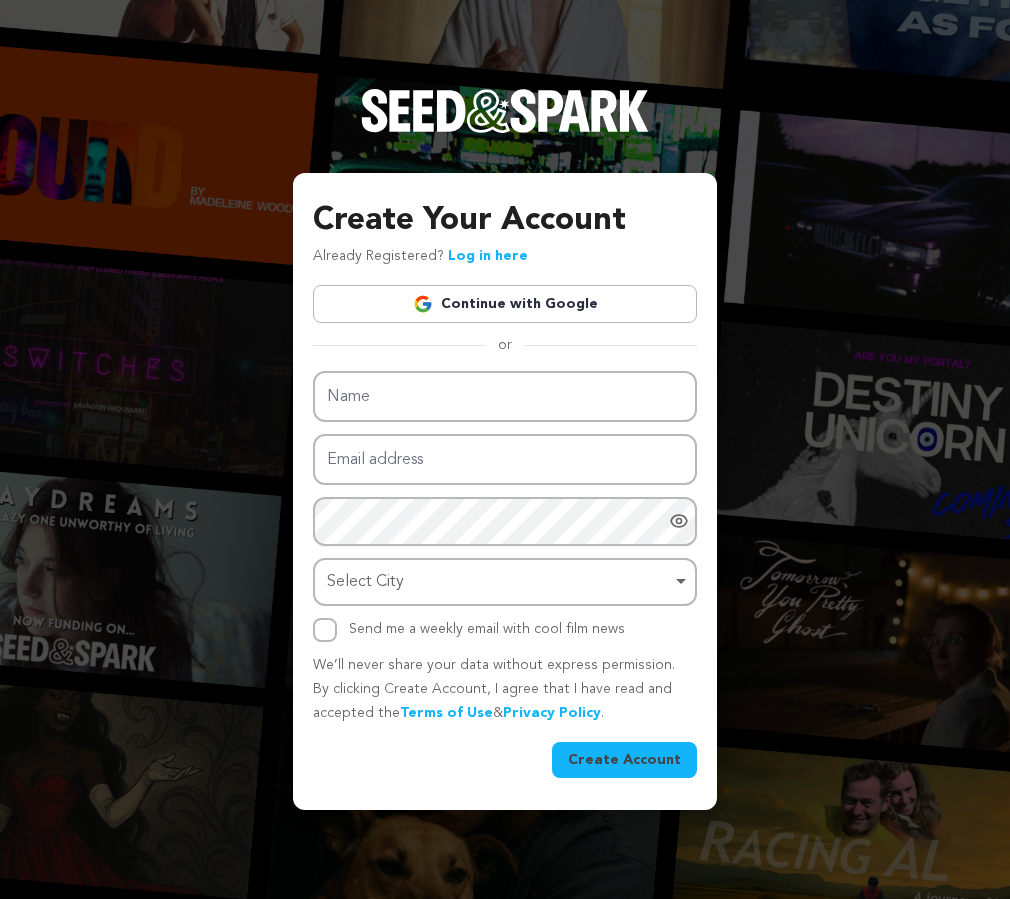 scroll, scrollTop: 0, scrollLeft: 0, axis: both 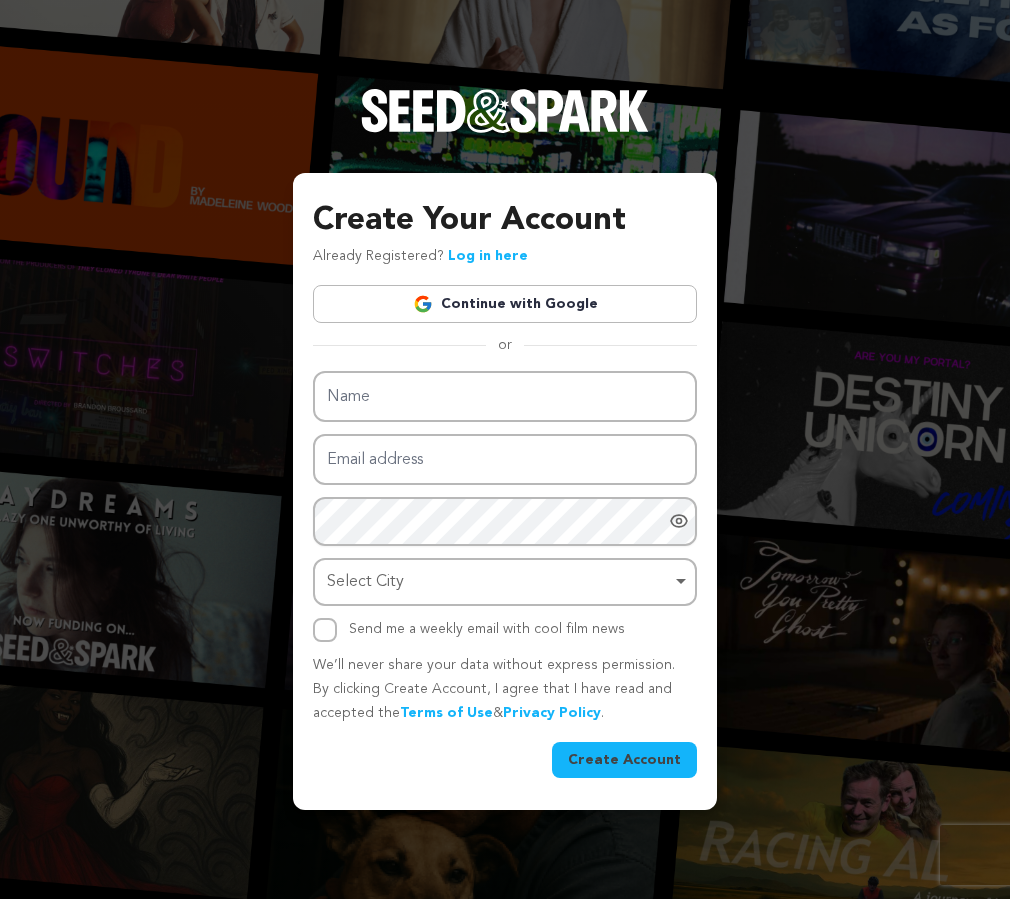 click on "Create Your Account
Already Registered?
Log in here
Continue with Google
or
eyJpdiI6InVJU0ZNbGpqVEFaamNNcnFPOEJZMUE9PSIsInZhbHVlIjoiSVl0dGxkaGNsblpDRDZXUmt0K0FDdz09IiwibWFjIjoiODE0NzRjZjkyOGI4Y2Y4MTg2OTE5ZTcyMTQxOGJkYTJlZGY3YzIwZTNjOWM0MzMyNDc5MzQ1OGFkN2RiODg3MCIsInRhZyI6IiJ9" at bounding box center [505, 449] 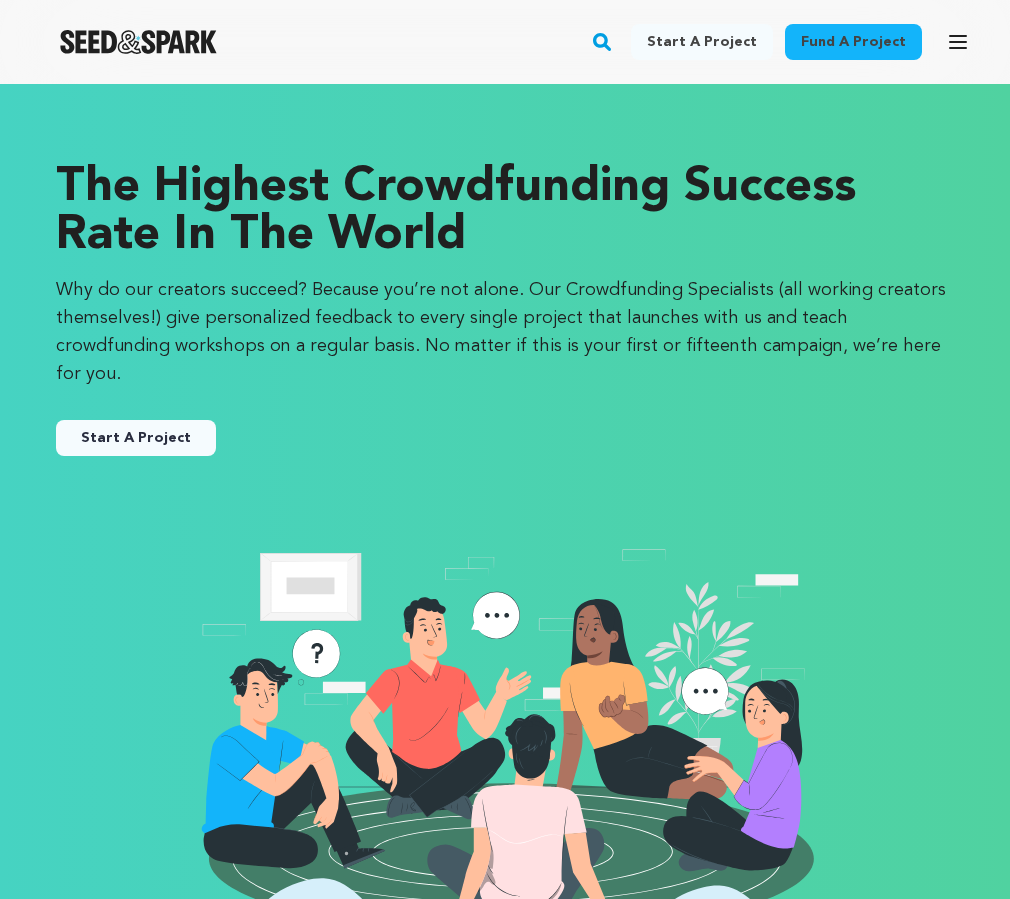 scroll, scrollTop: 1063, scrollLeft: 0, axis: vertical 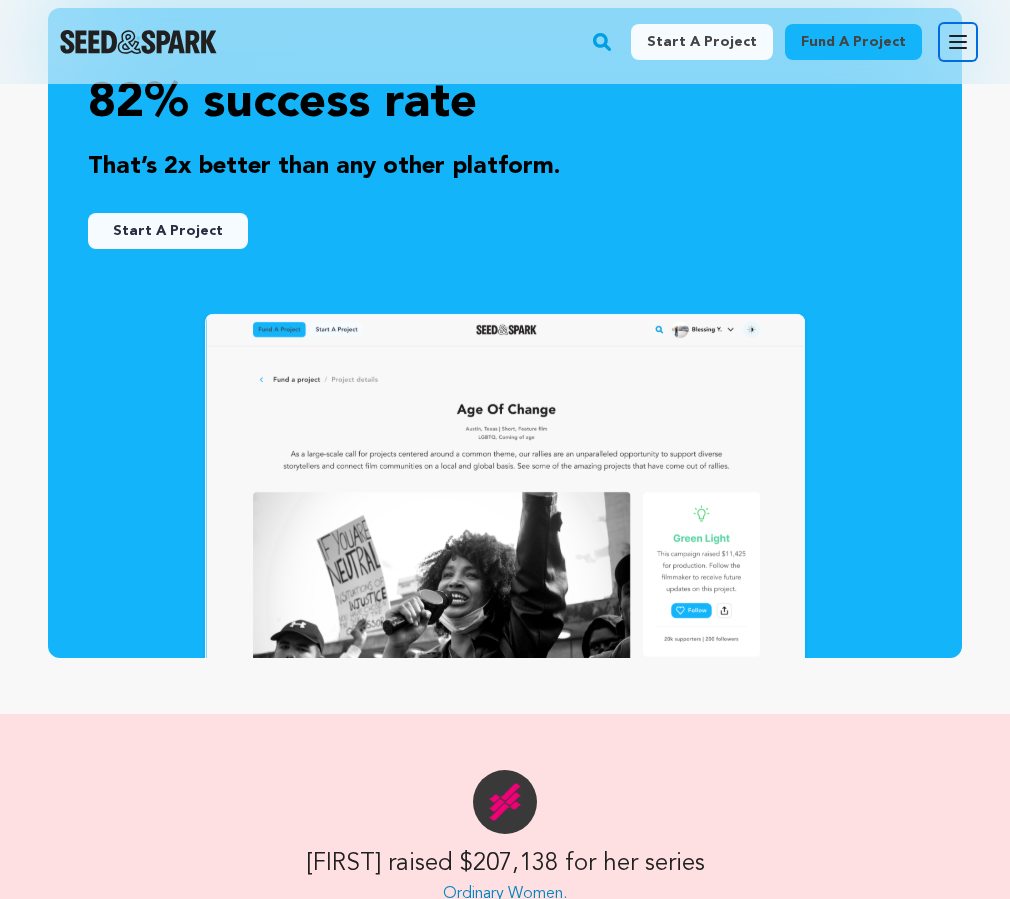 click 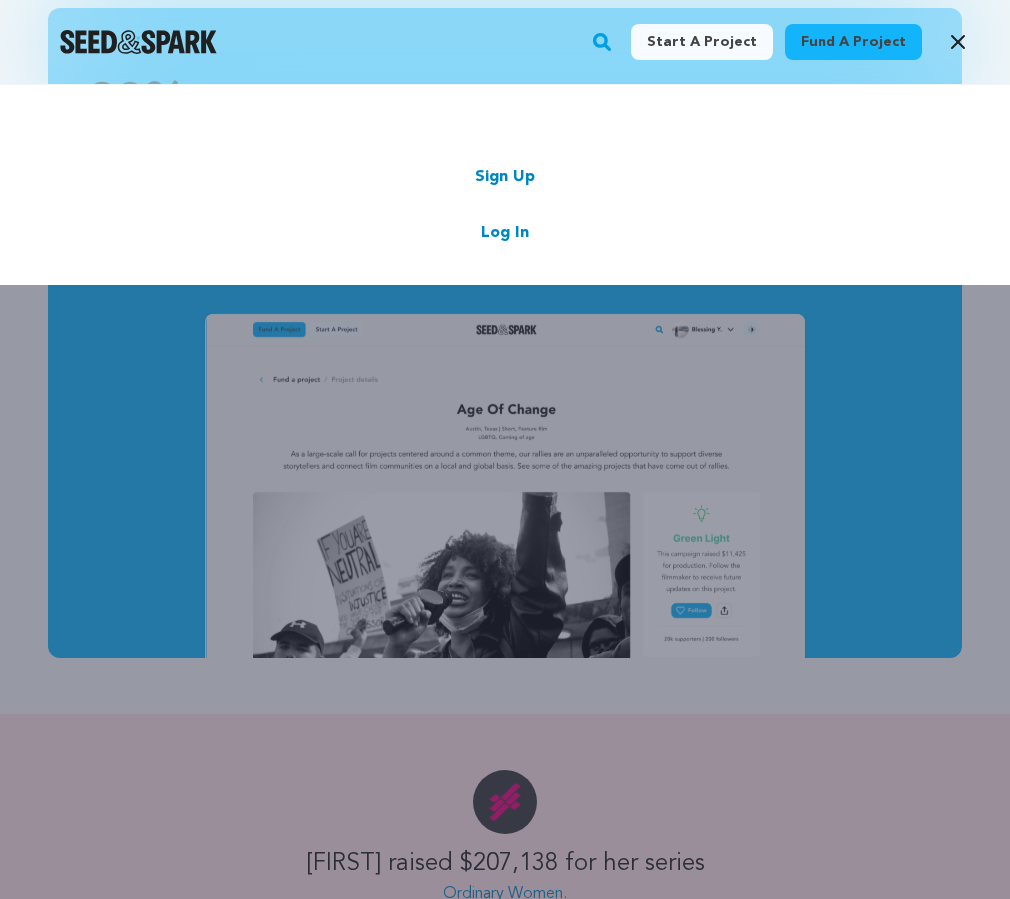 click on "Start a project
Fund a project
Sign Up
Log In" at bounding box center (505, 533) 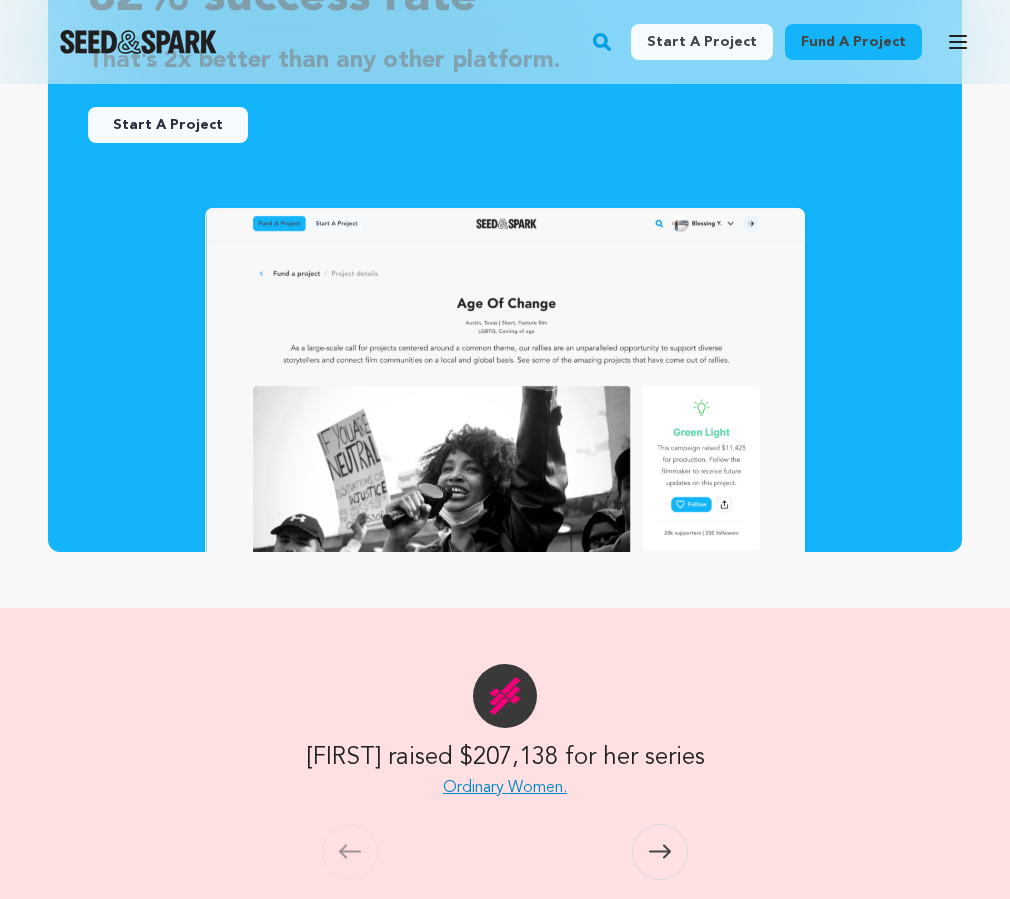 scroll, scrollTop: 1173, scrollLeft: 0, axis: vertical 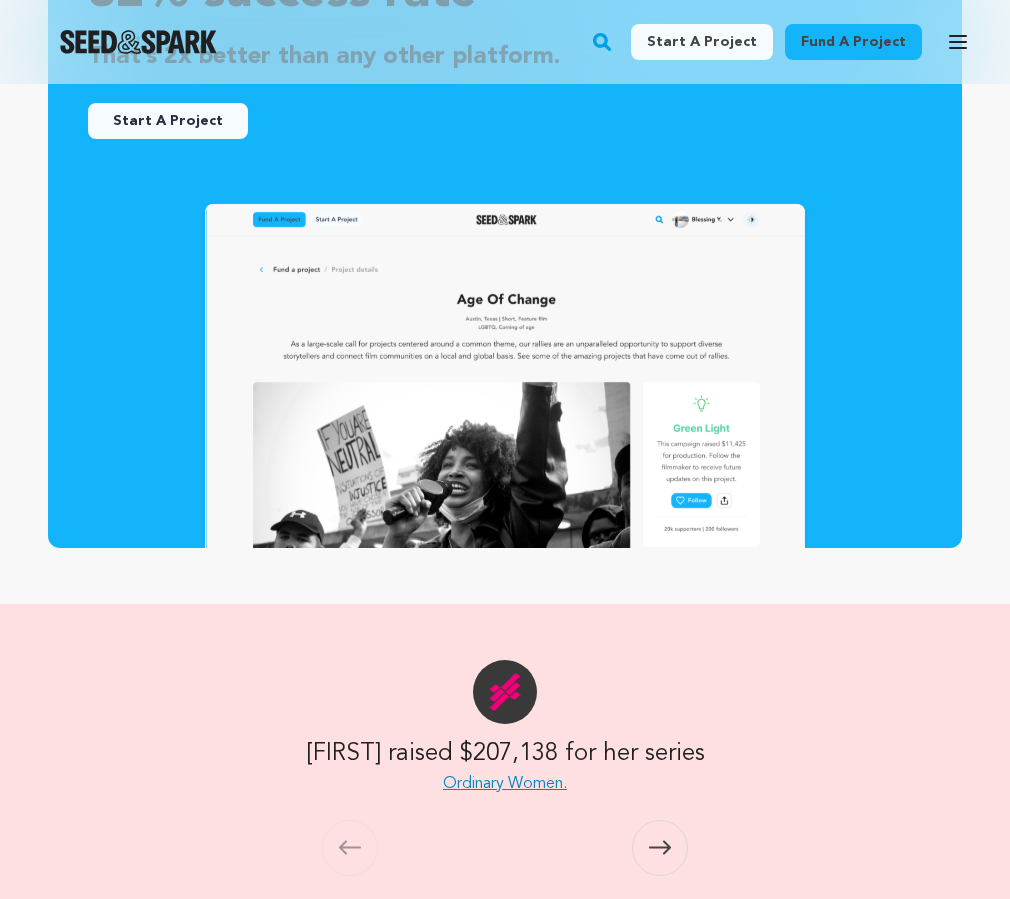 click on "Ordinary Women." at bounding box center (505, 784) 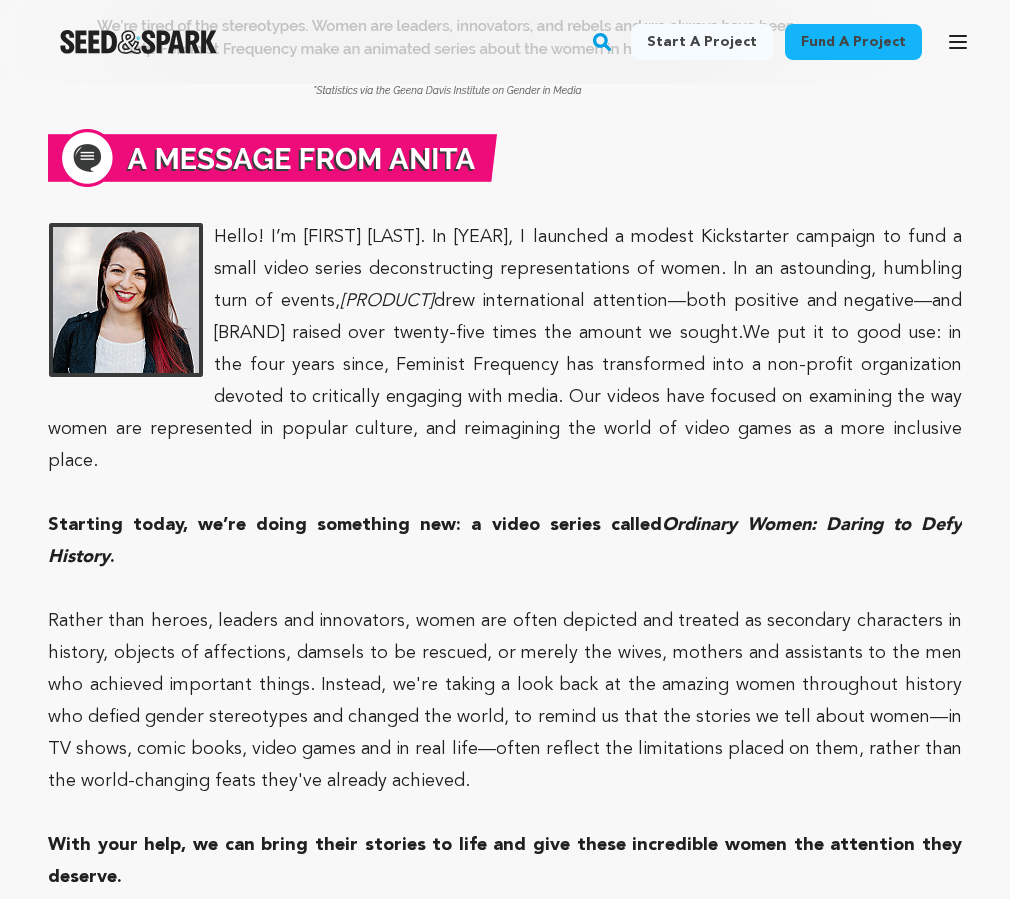 scroll, scrollTop: 1851, scrollLeft: 0, axis: vertical 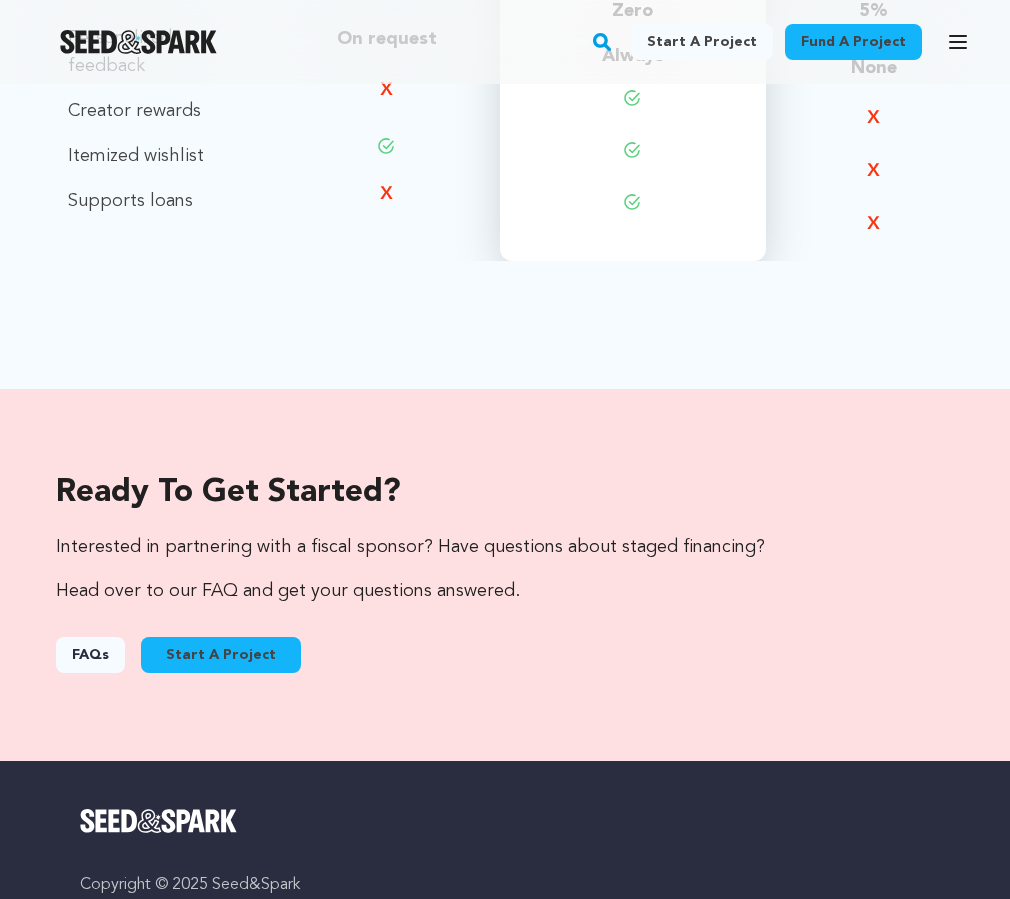 click on "FAQs" at bounding box center [90, 655] 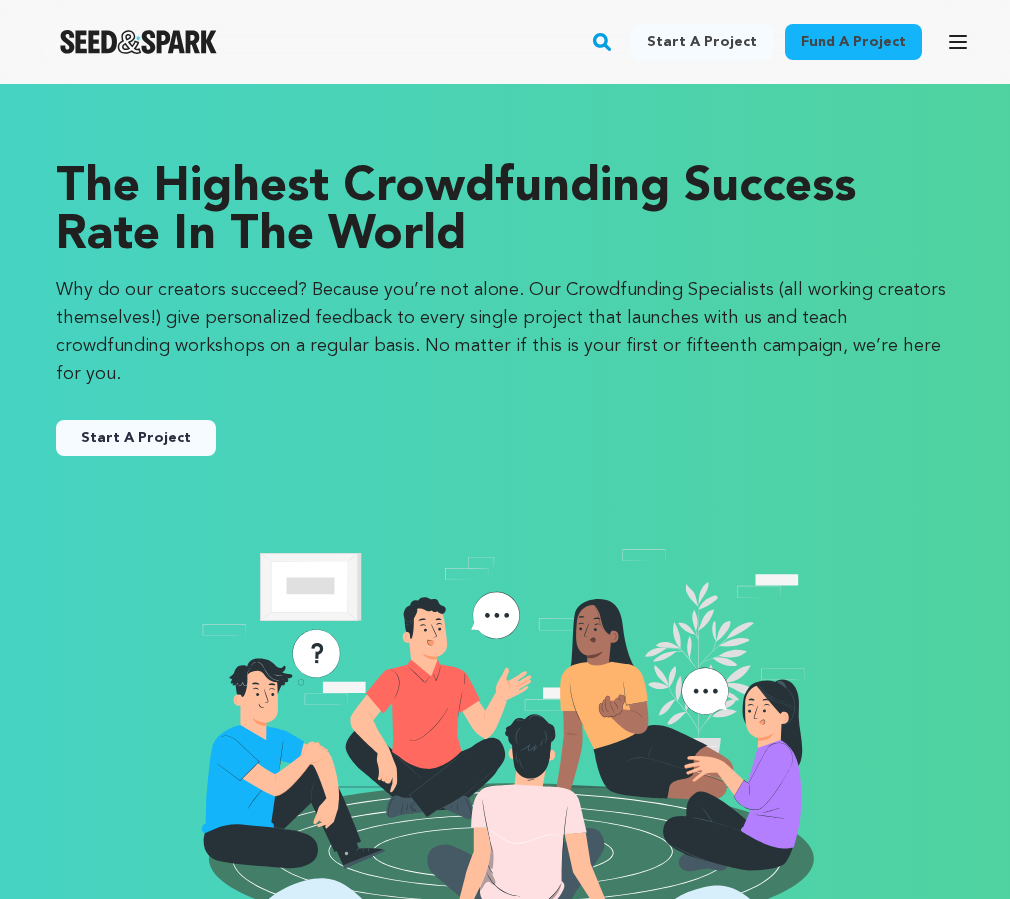 scroll, scrollTop: 2594, scrollLeft: 0, axis: vertical 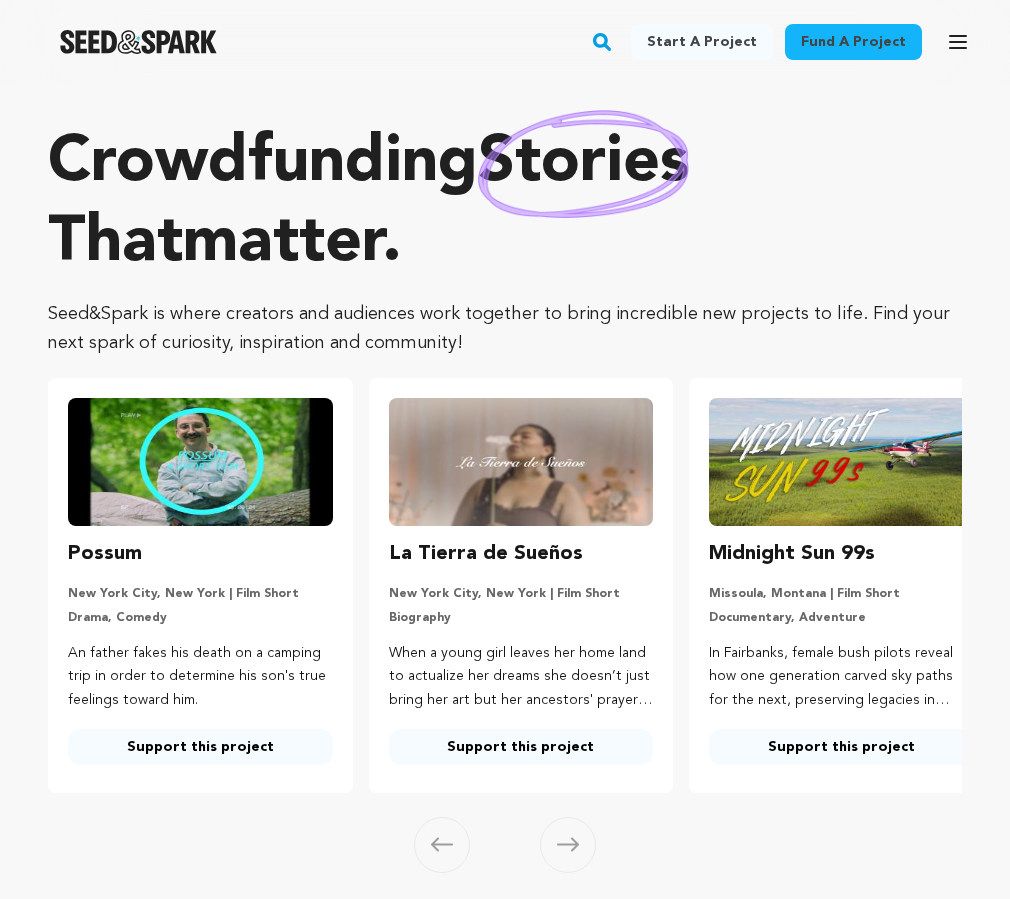 click on "Fund a project" at bounding box center (853, 42) 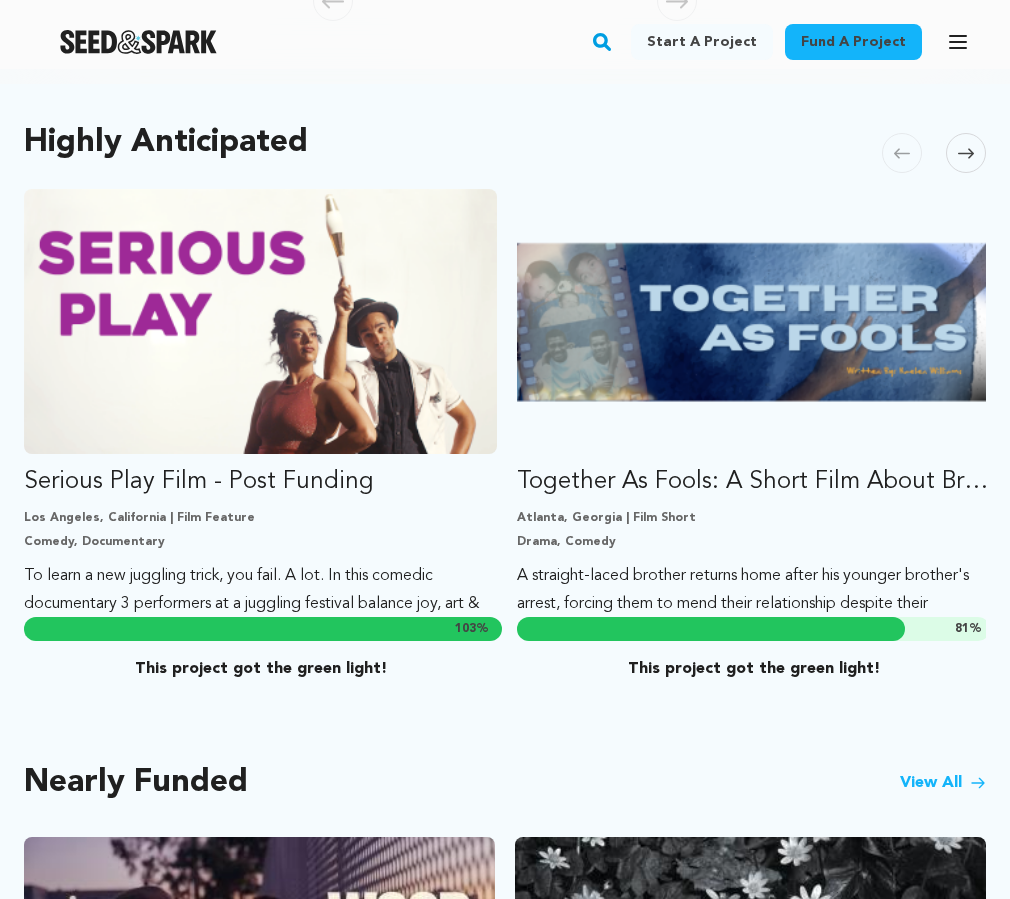 scroll, scrollTop: 1107, scrollLeft: 0, axis: vertical 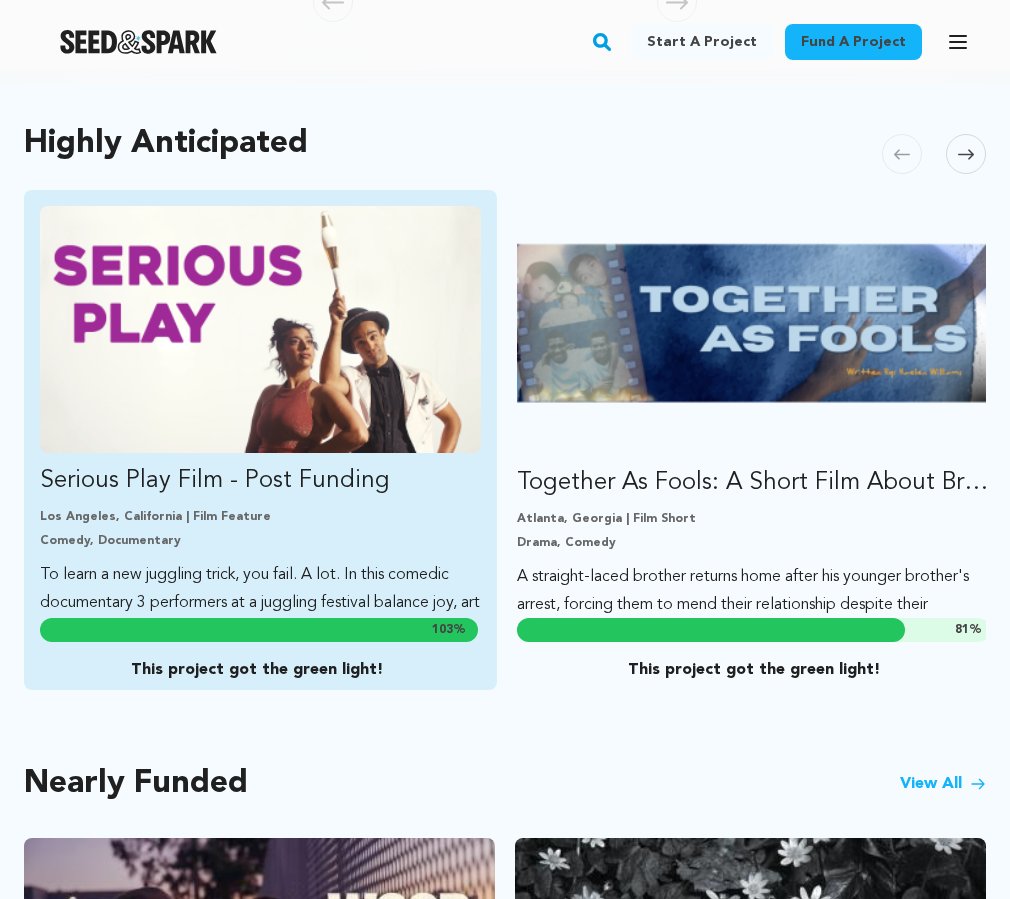 click on "Serious Play Film - Post Funding" at bounding box center [260, 481] 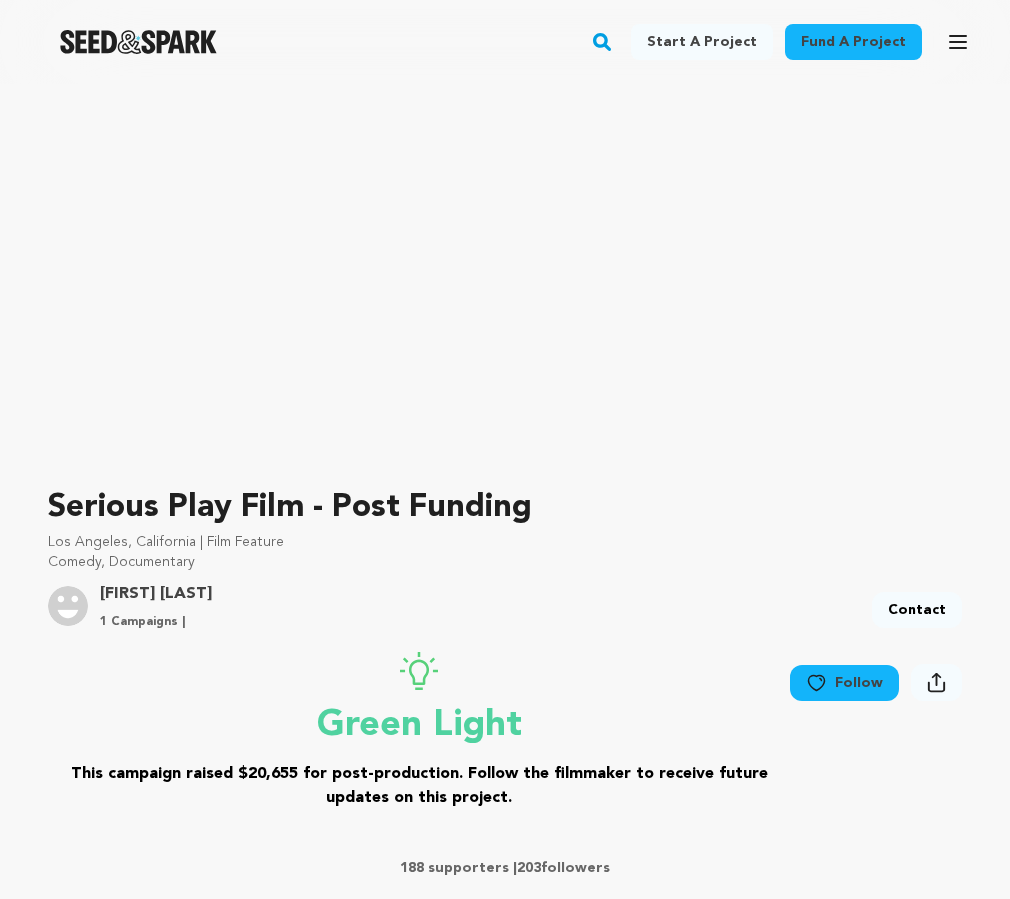 scroll, scrollTop: 278, scrollLeft: 0, axis: vertical 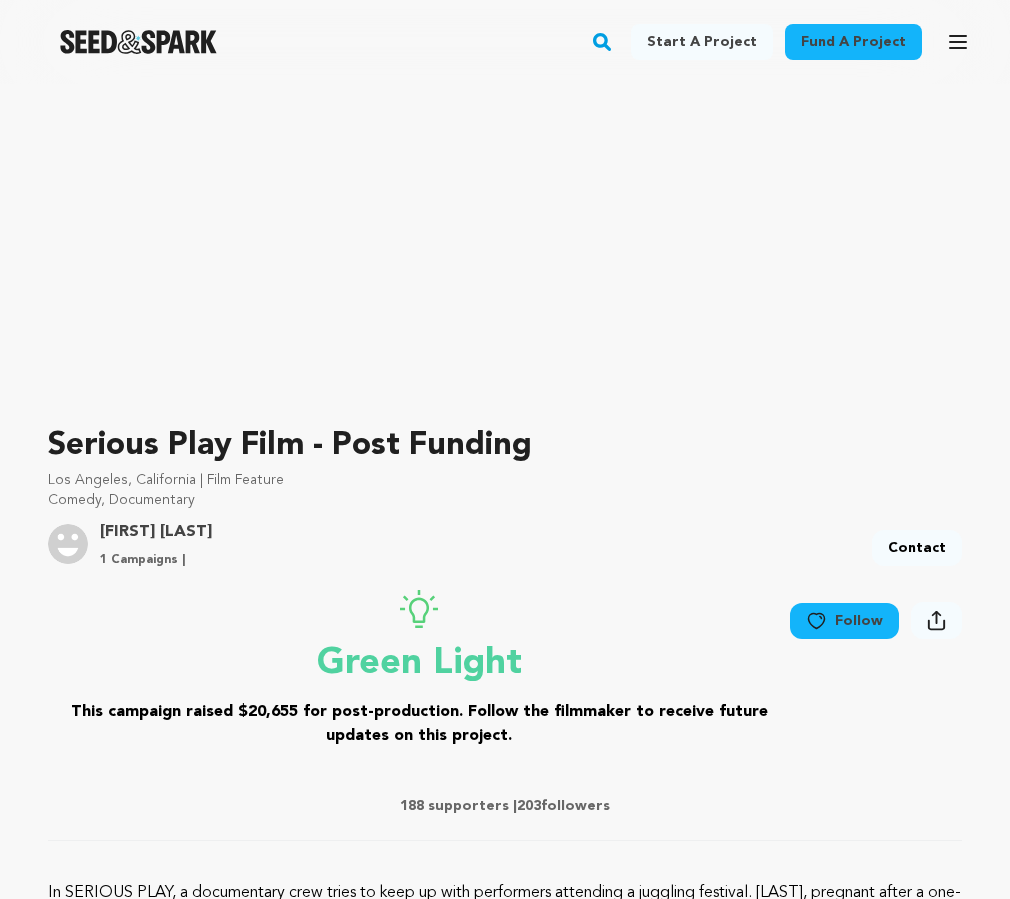 click on "[NAME] [NAME]" at bounding box center (156, 532) 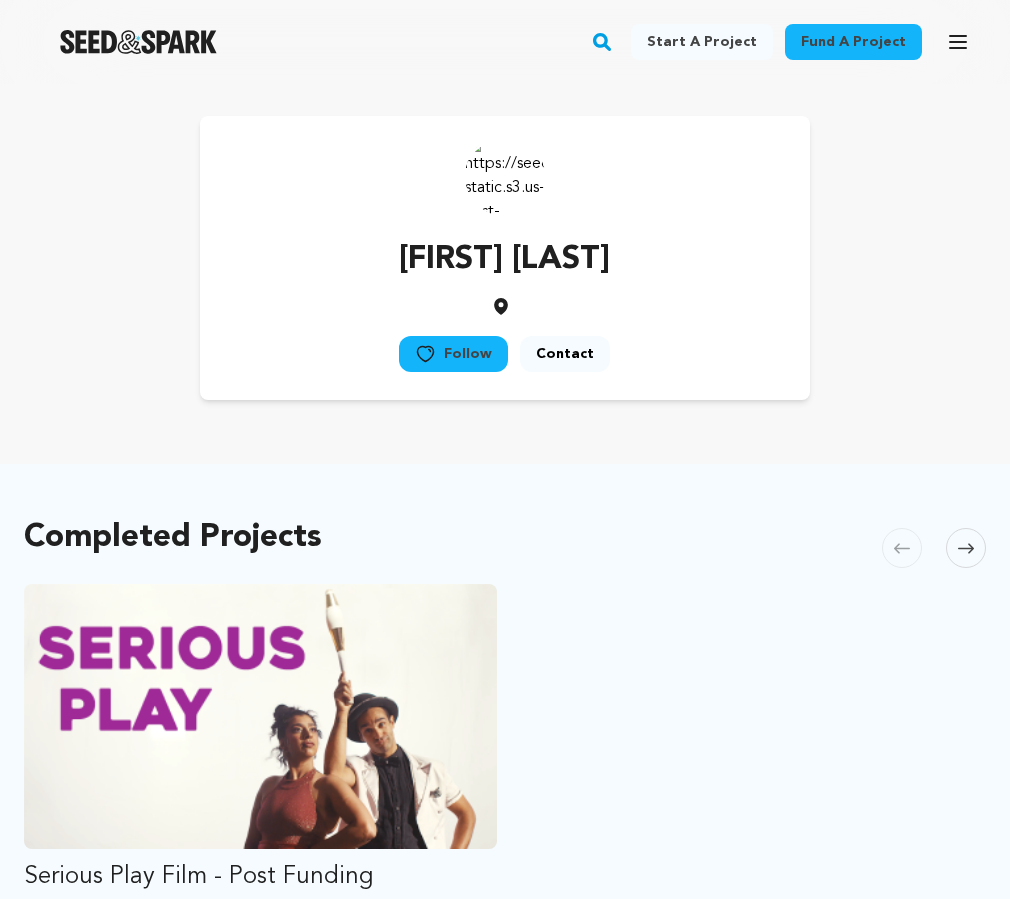 scroll, scrollTop: 0, scrollLeft: 0, axis: both 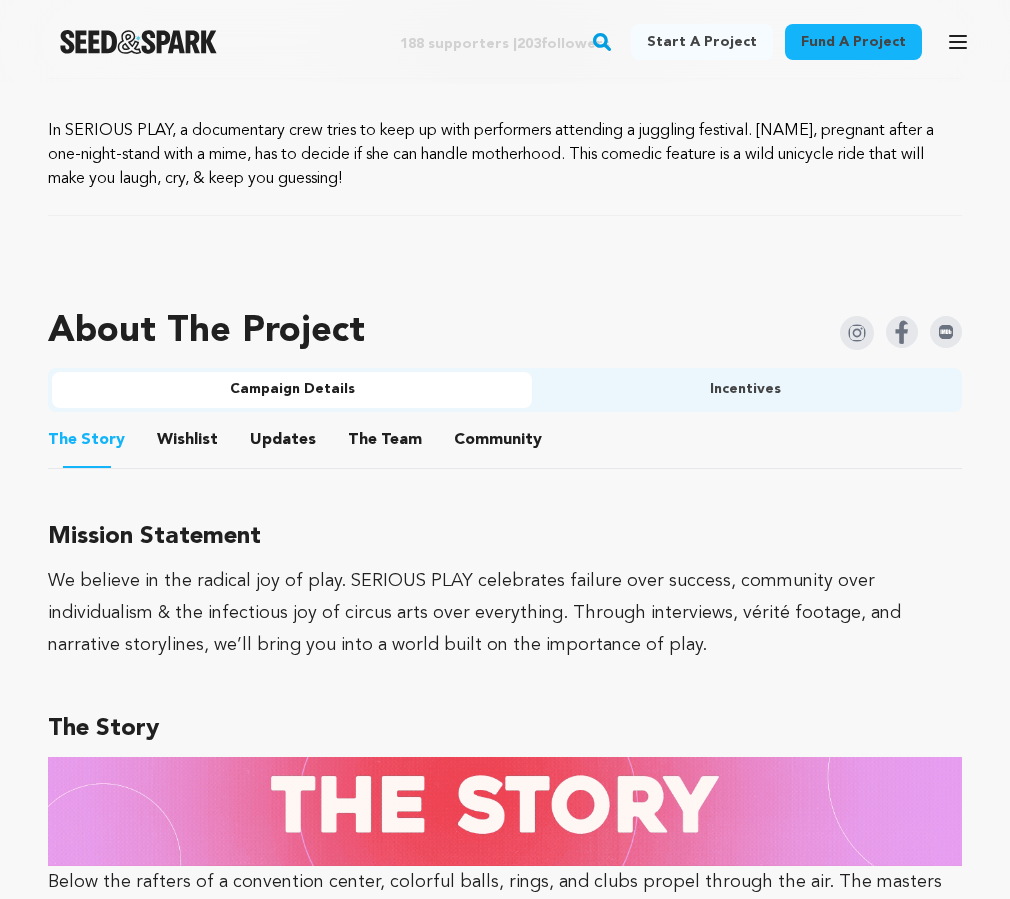 click on "Wishlist" at bounding box center (188, 444) 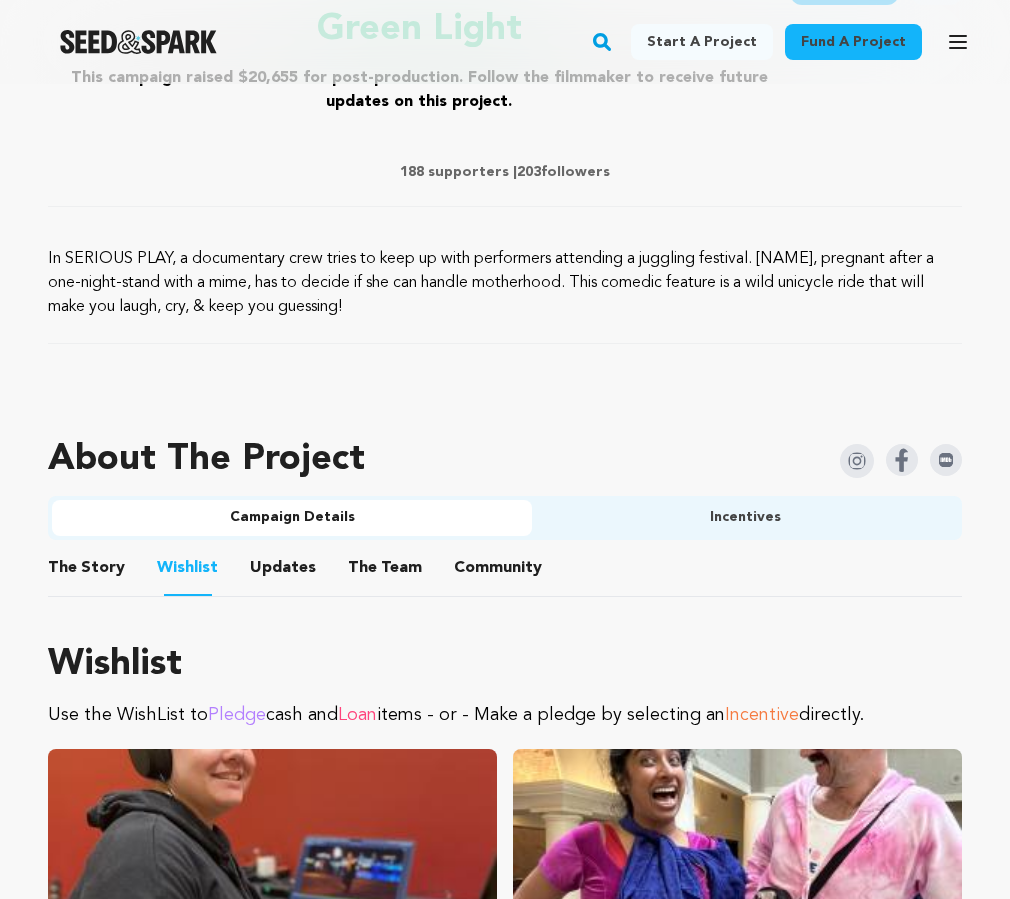 scroll, scrollTop: 914, scrollLeft: 0, axis: vertical 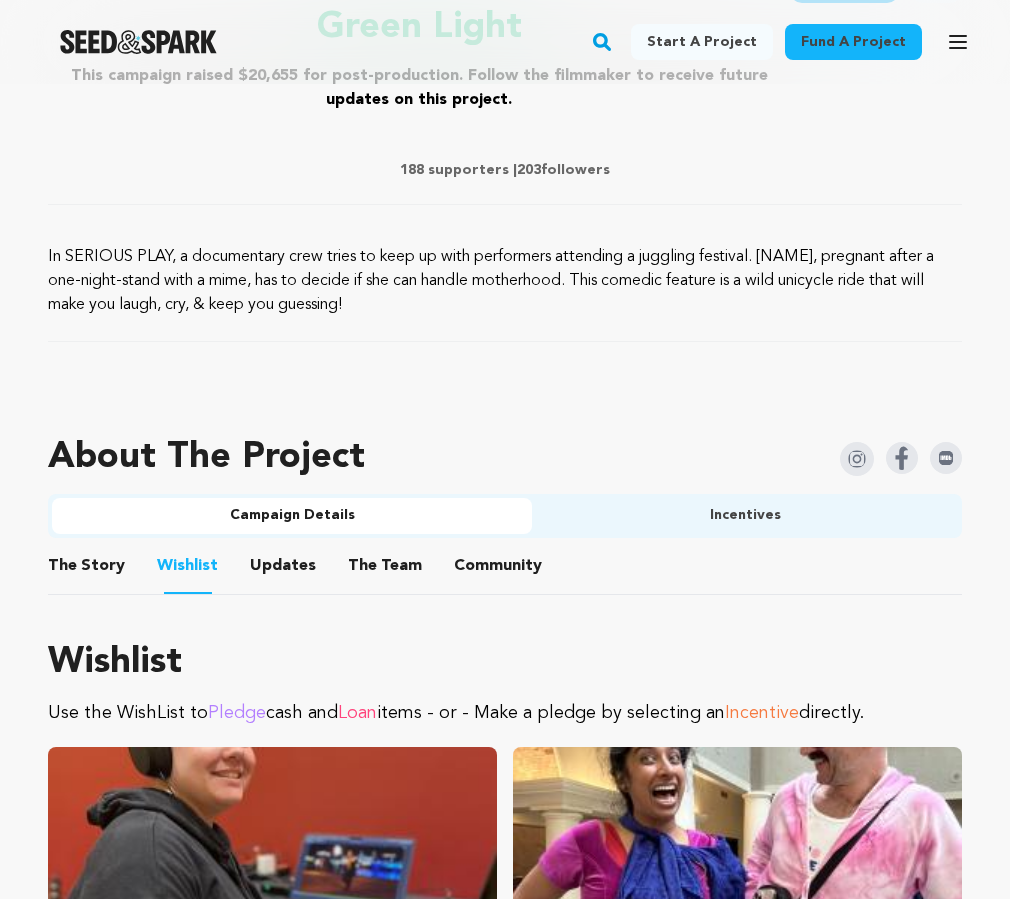 click on "Updates" at bounding box center (283, 570) 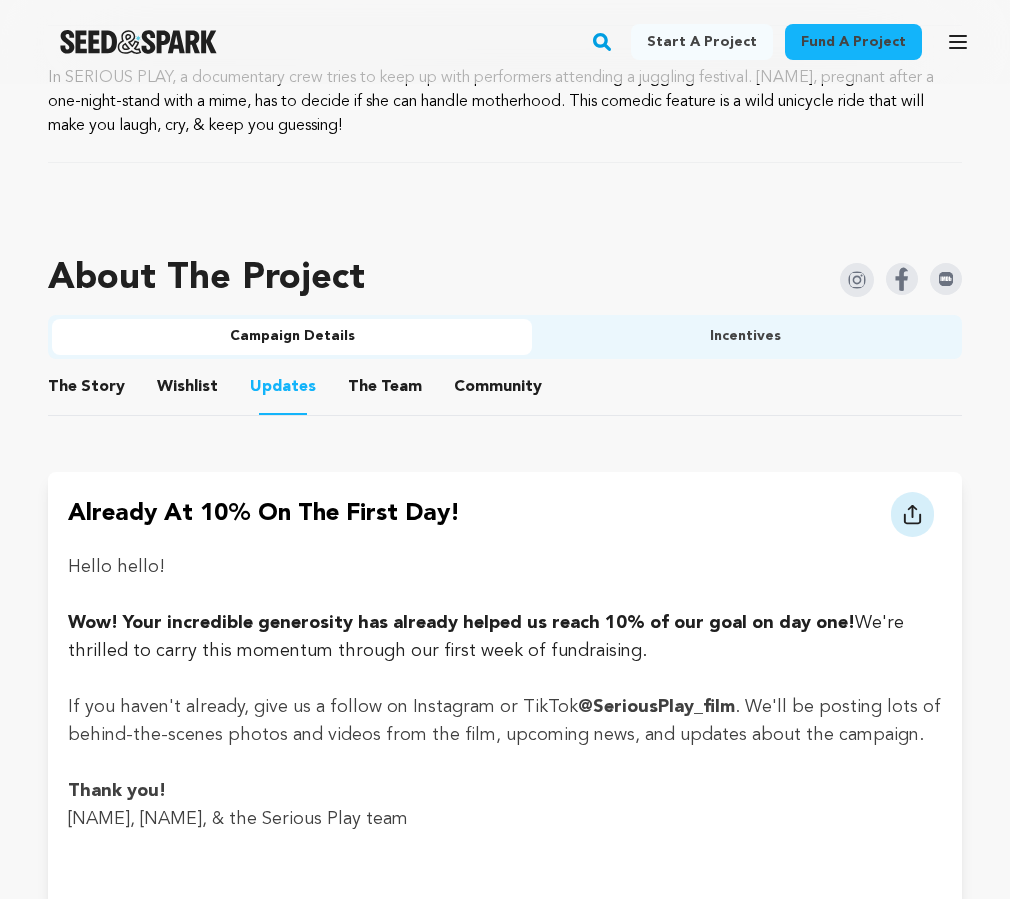 scroll, scrollTop: 1097, scrollLeft: 0, axis: vertical 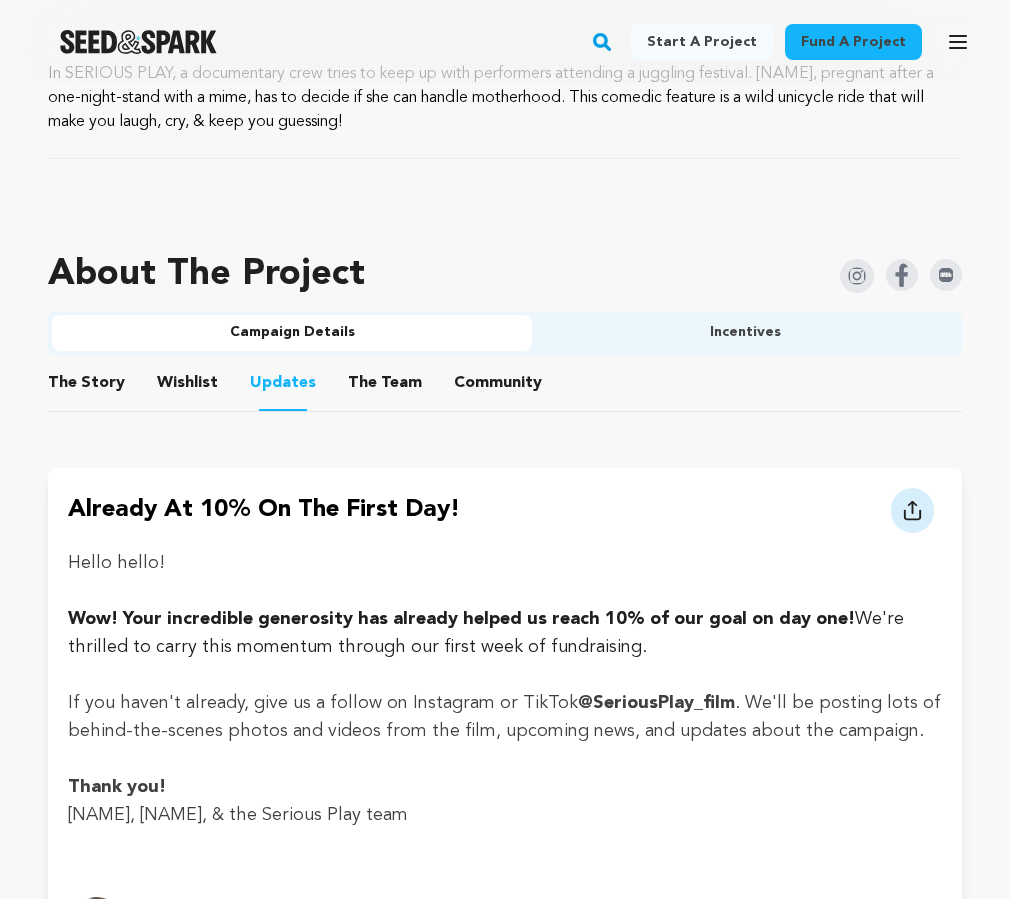 click on "The Team" at bounding box center (385, 387) 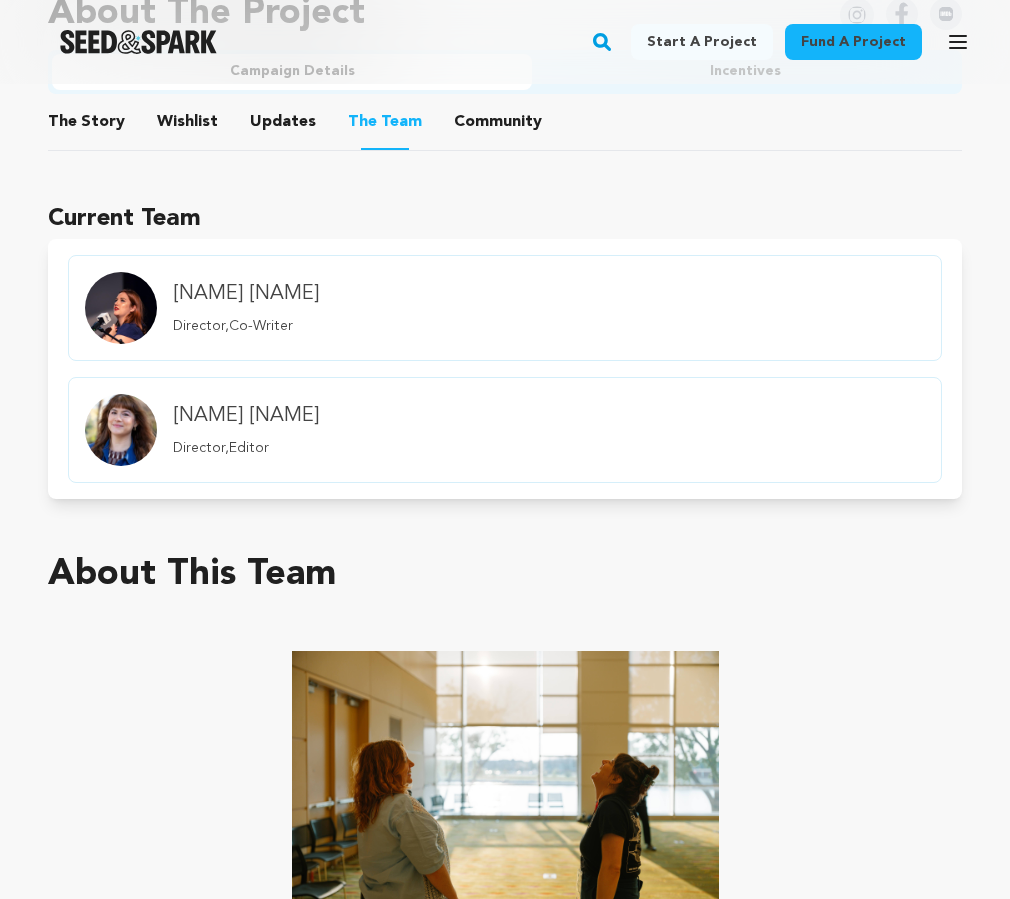 scroll, scrollTop: 869, scrollLeft: 0, axis: vertical 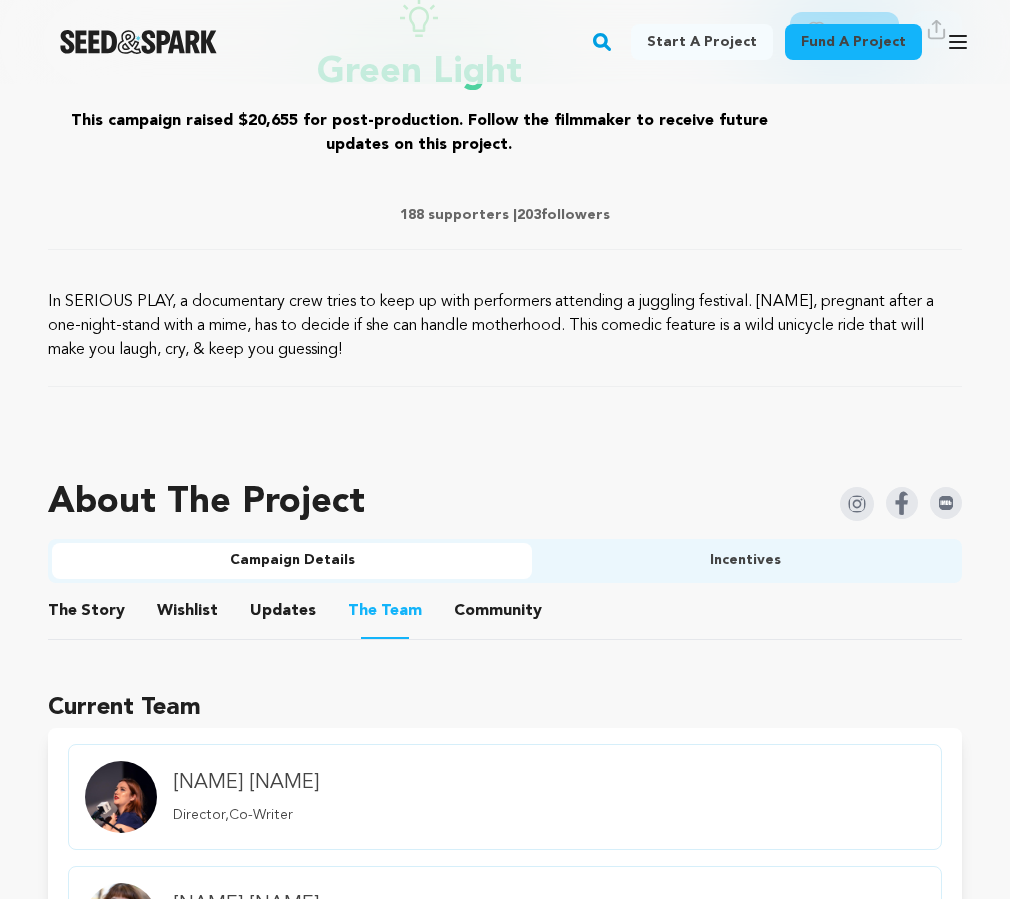 click on "Community" at bounding box center (498, 615) 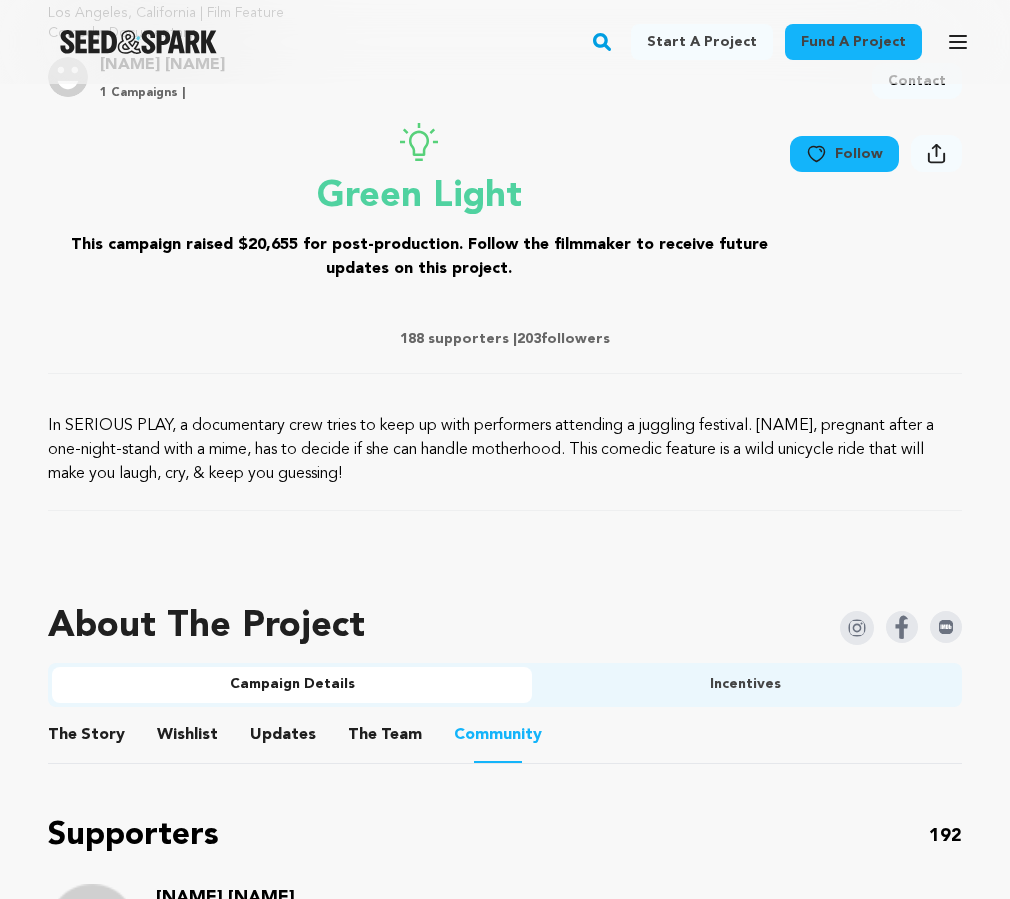 scroll, scrollTop: 742, scrollLeft: 0, axis: vertical 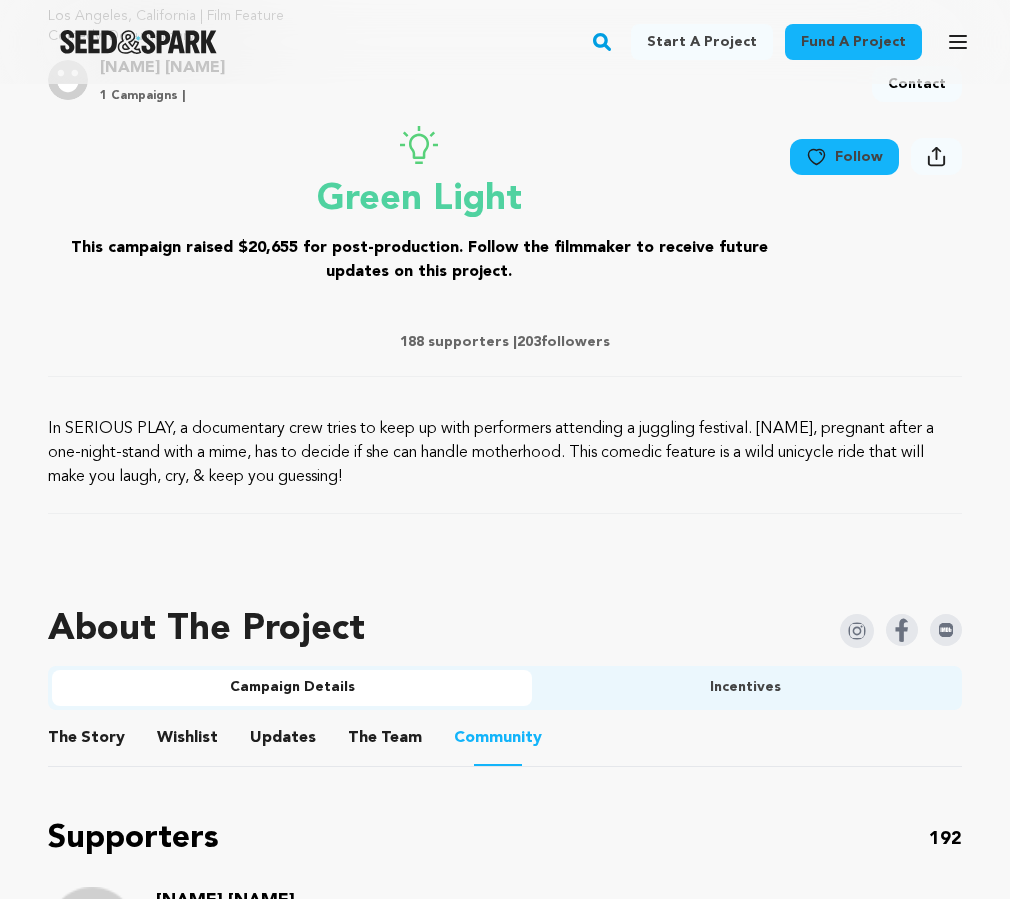 click on "The Story" at bounding box center (87, 742) 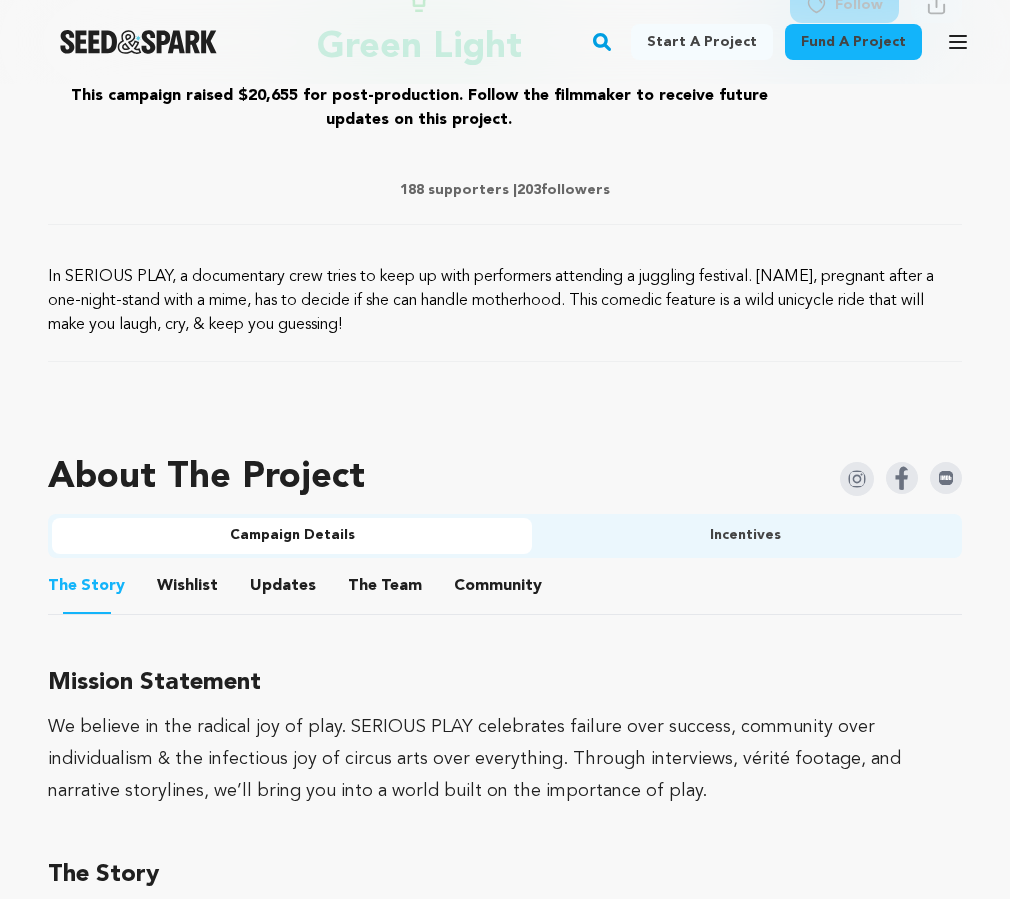 scroll, scrollTop: 895, scrollLeft: 0, axis: vertical 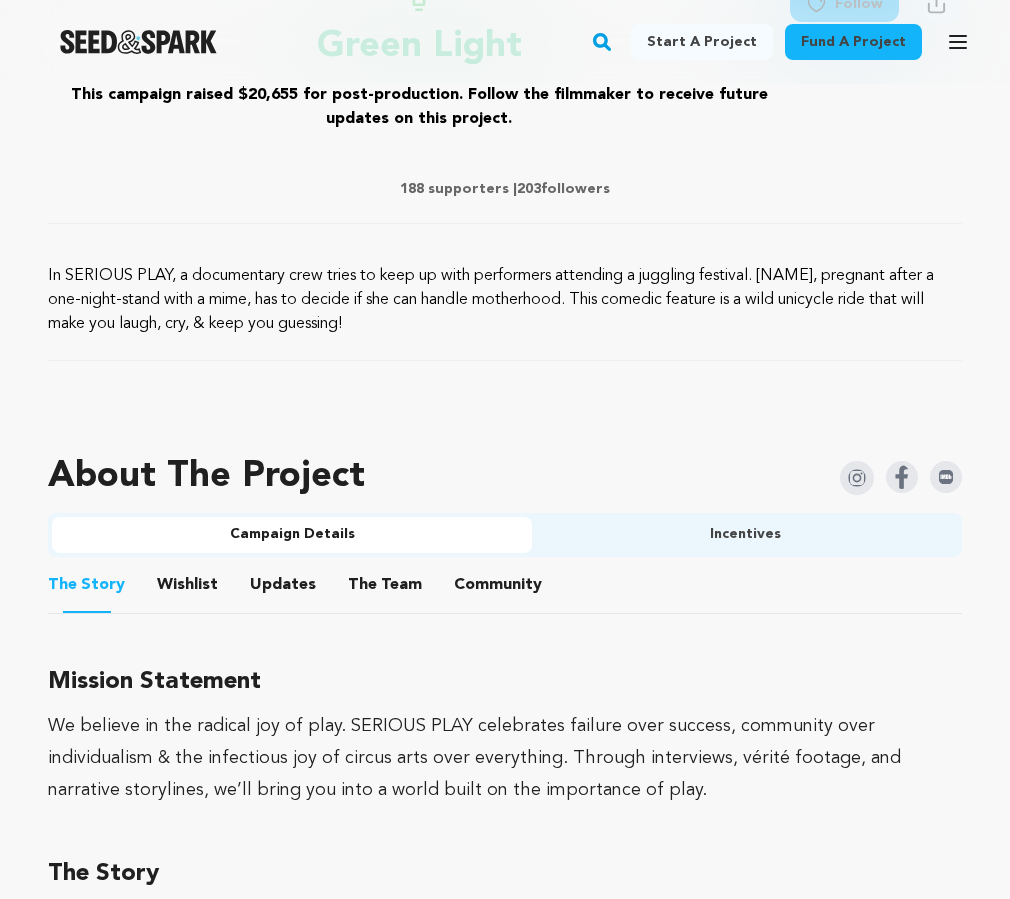 click on "Incentives" at bounding box center (745, 535) 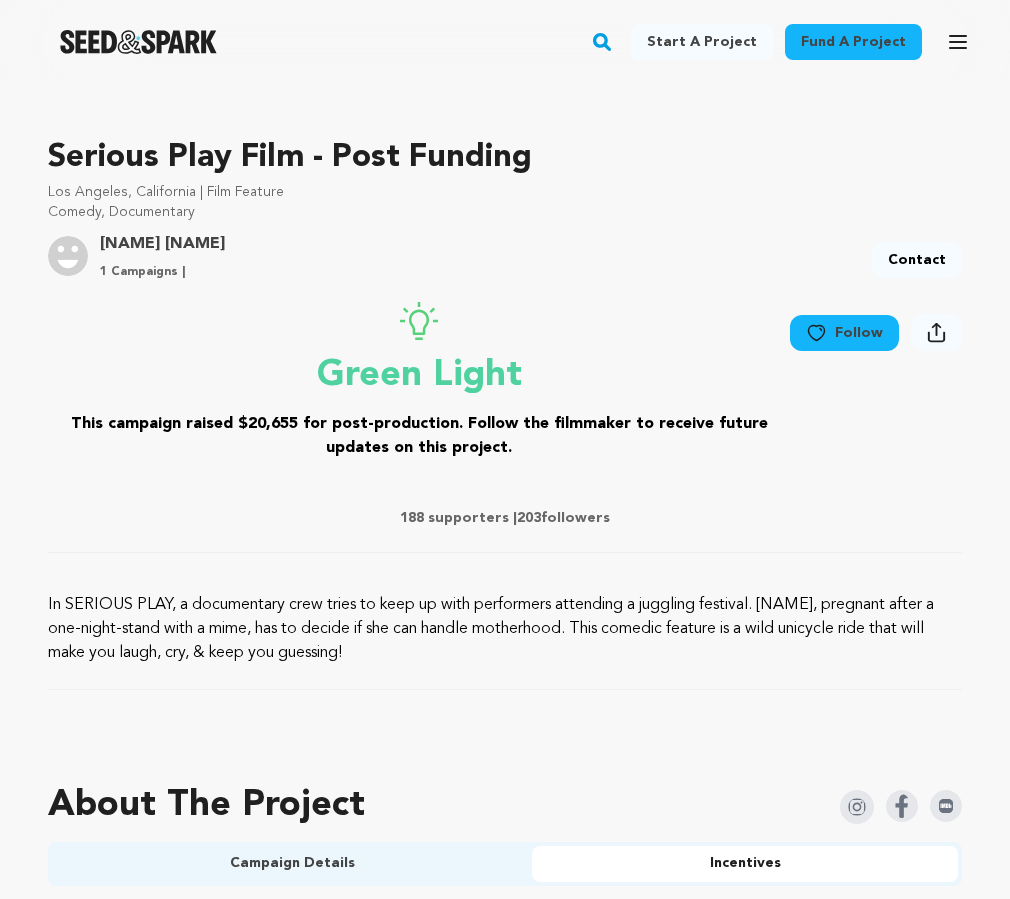 scroll, scrollTop: 0, scrollLeft: 0, axis: both 